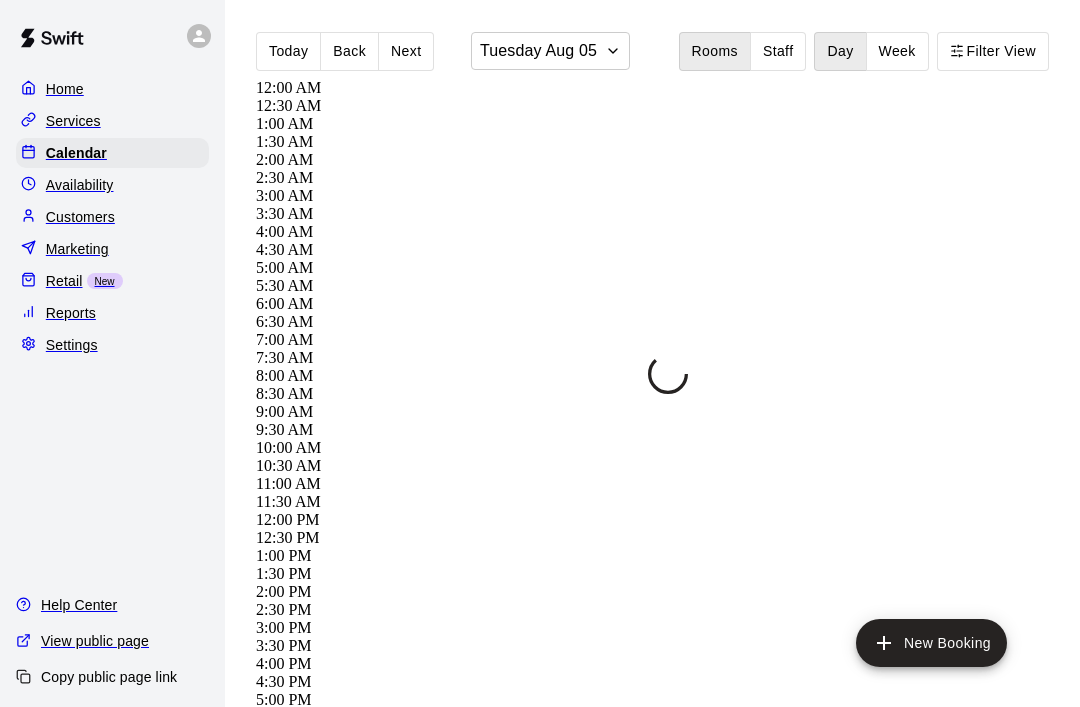 scroll, scrollTop: 0, scrollLeft: 0, axis: both 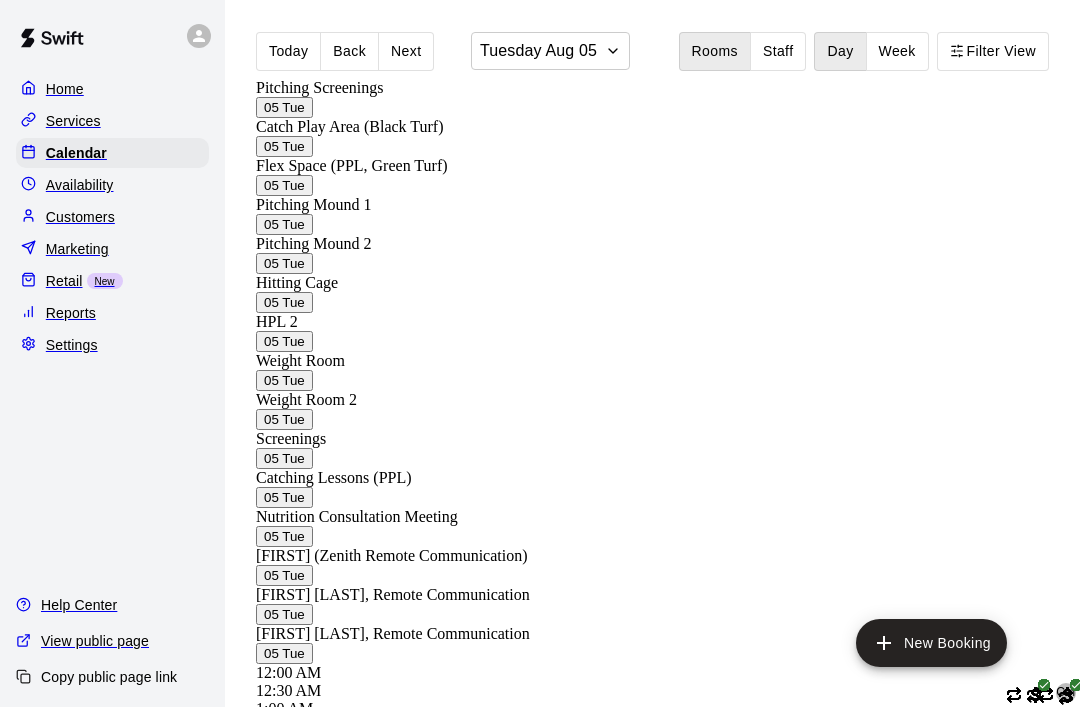 click on "3:00 PM" at bounding box center (284, 1212) 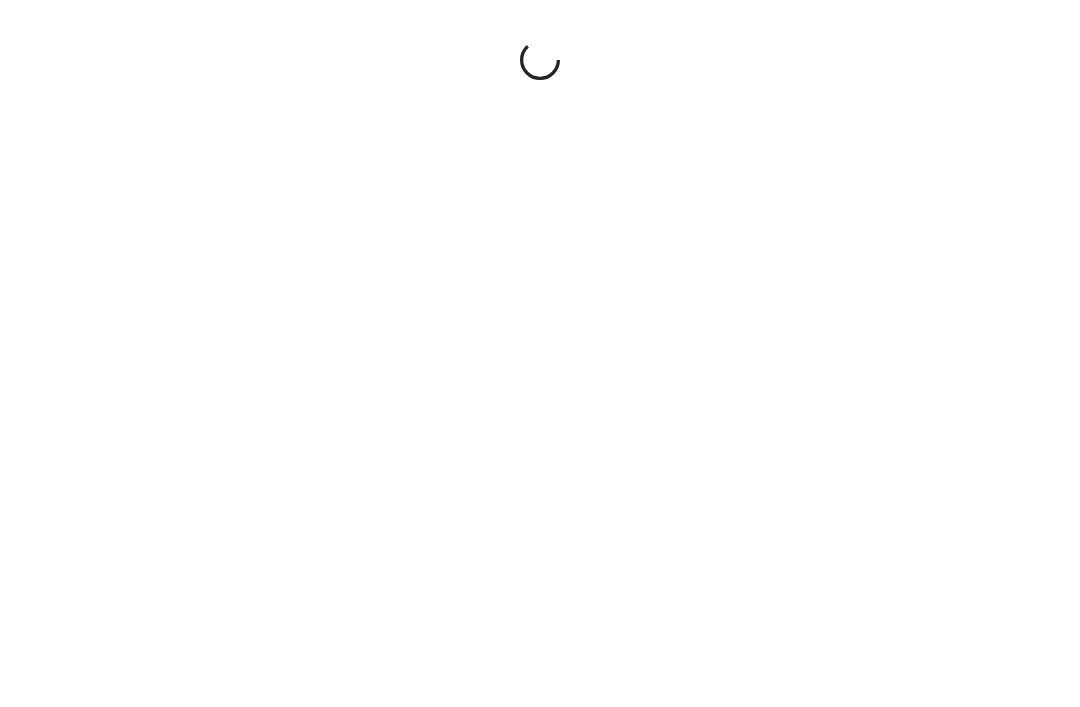 scroll, scrollTop: 0, scrollLeft: 0, axis: both 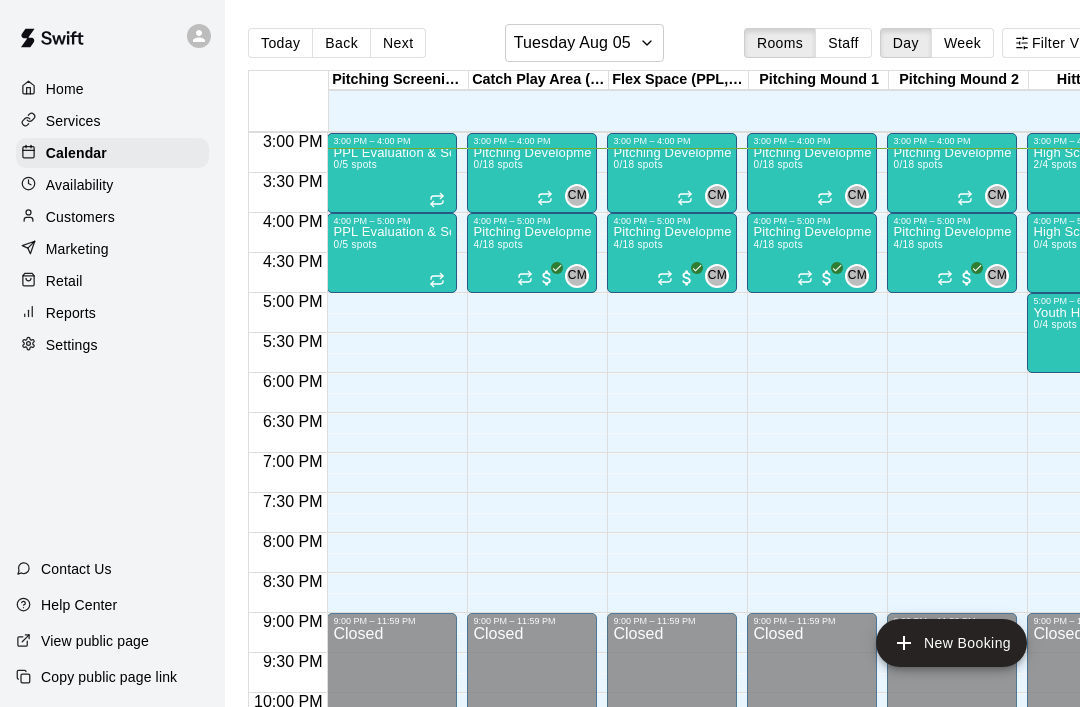 click on "Next" at bounding box center [398, 43] 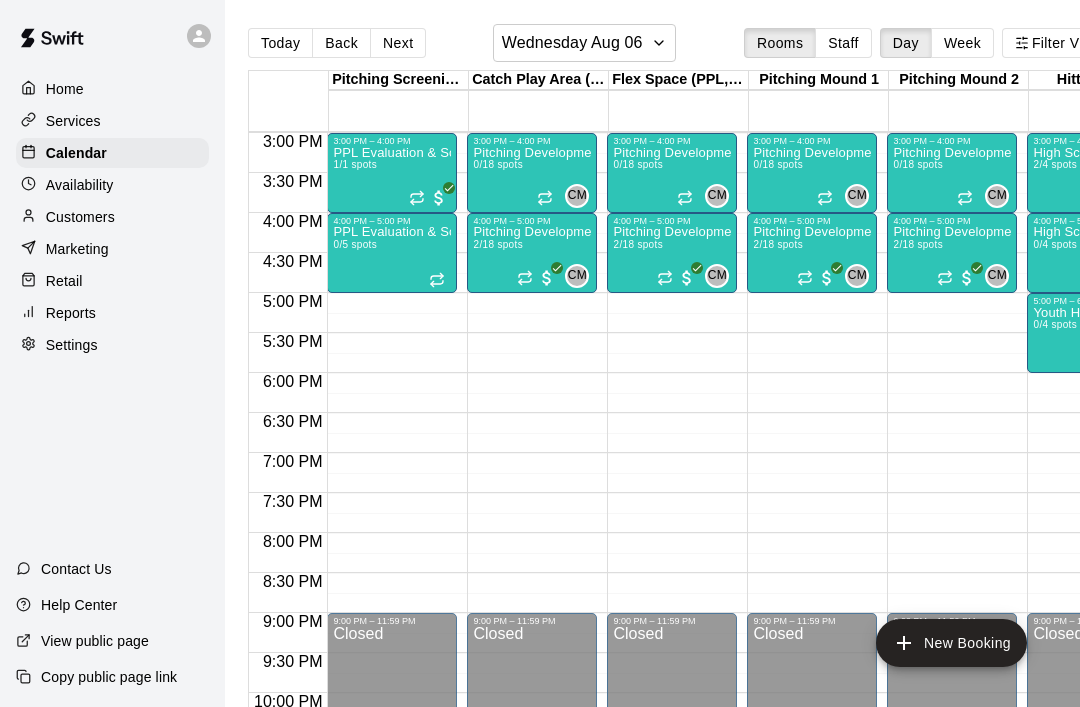 scroll, scrollTop: 1172, scrollLeft: 143, axis: both 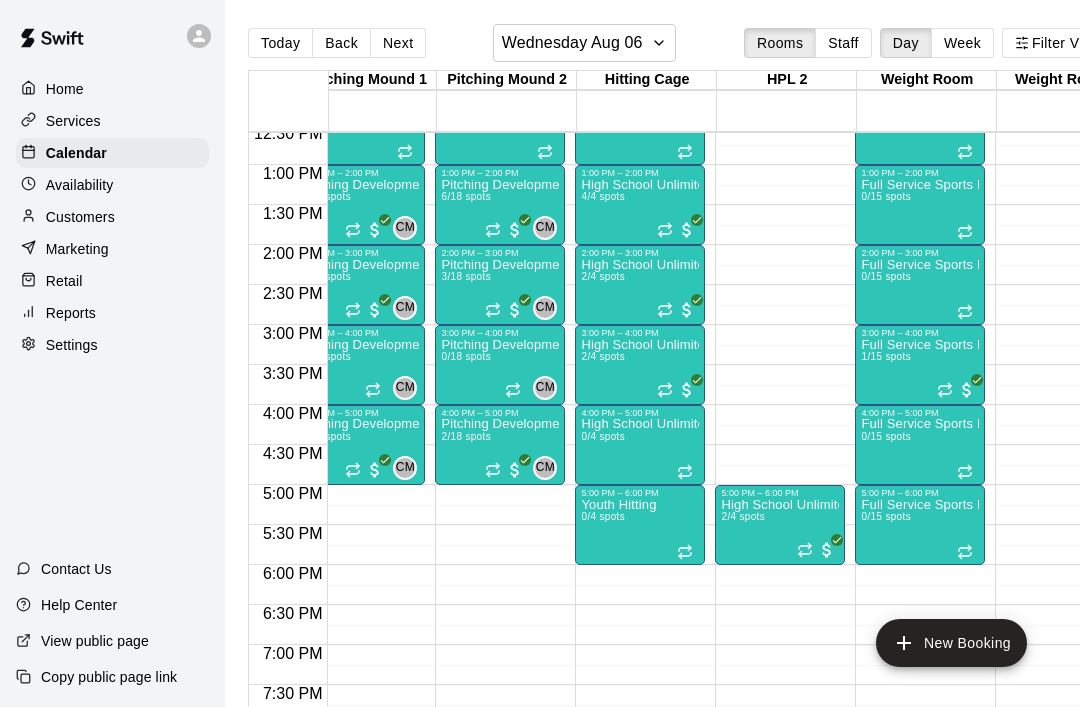 click 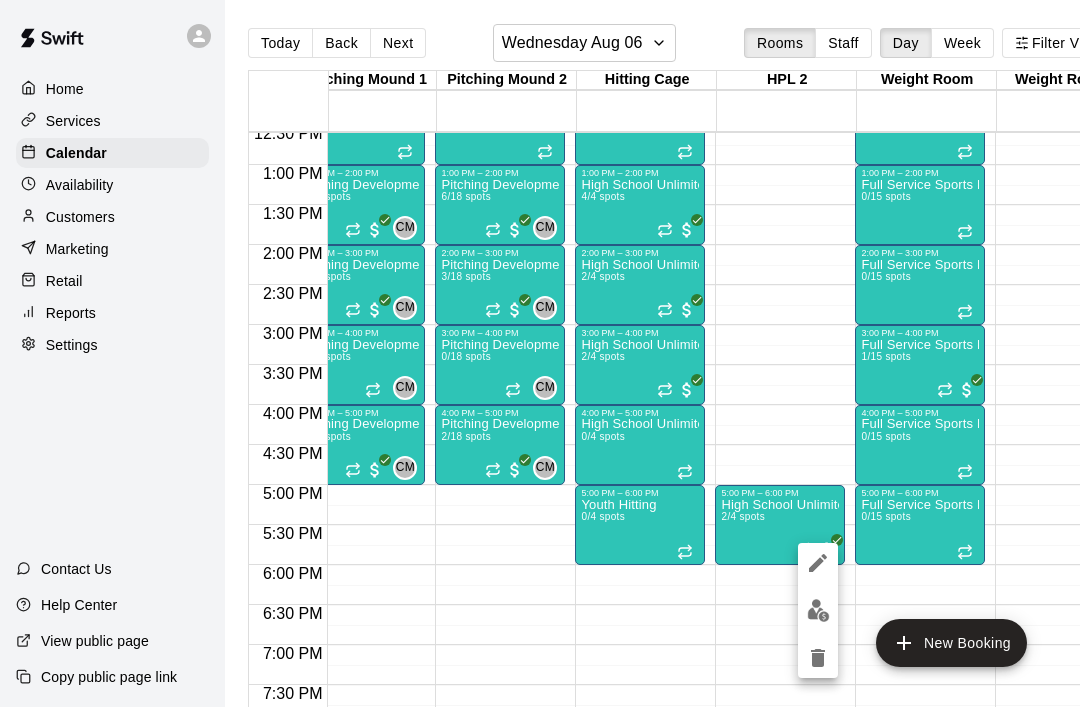 click at bounding box center [818, 610] 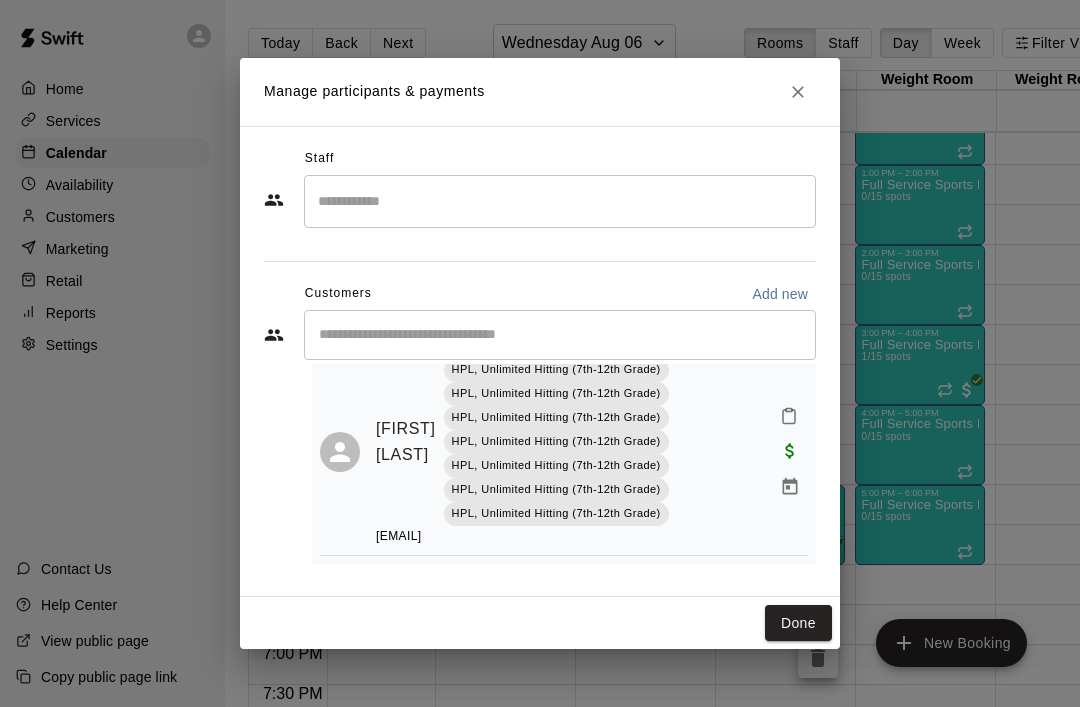 scroll, scrollTop: 196, scrollLeft: 0, axis: vertical 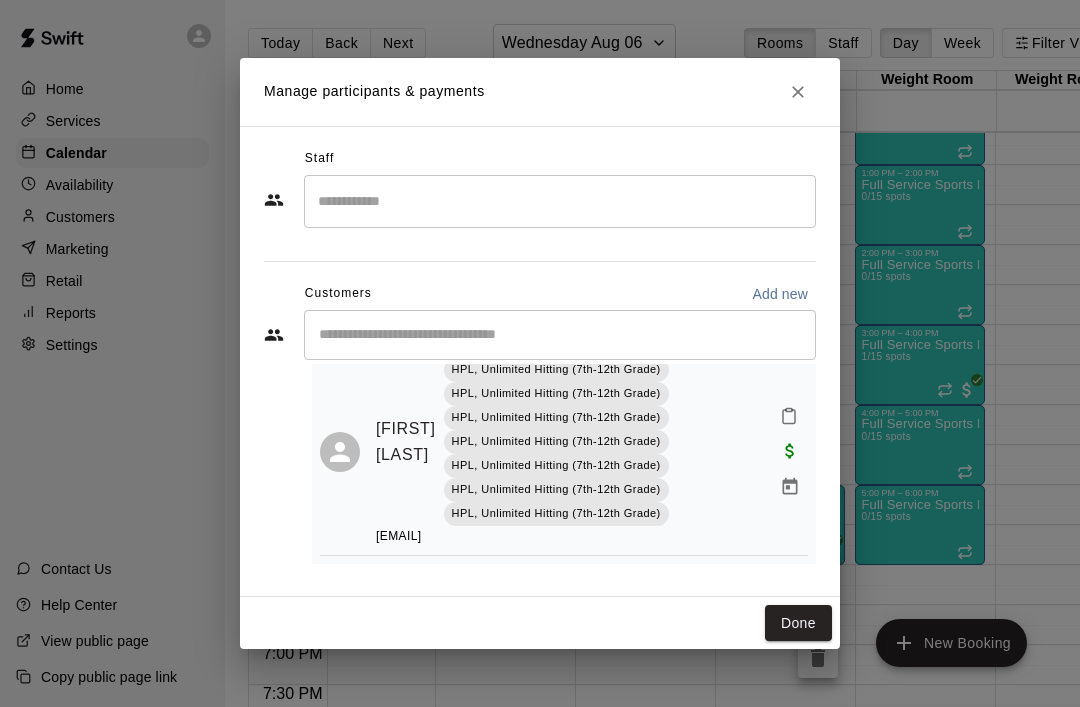 click on "Done" at bounding box center [798, 623] 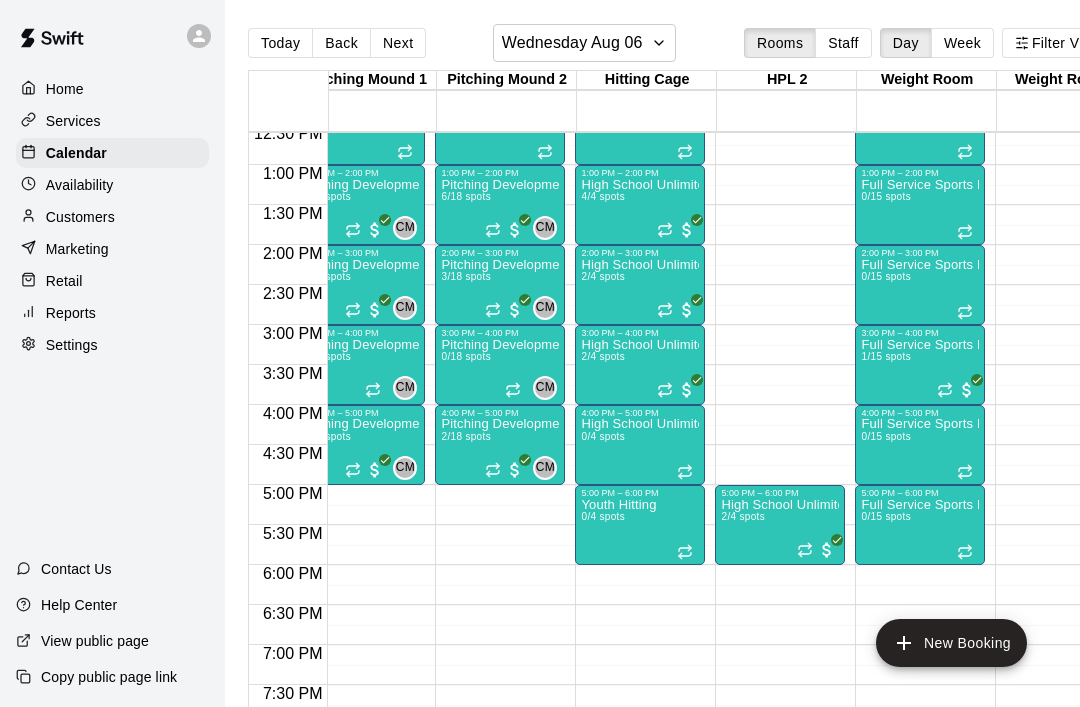 click at bounding box center [687, 390] 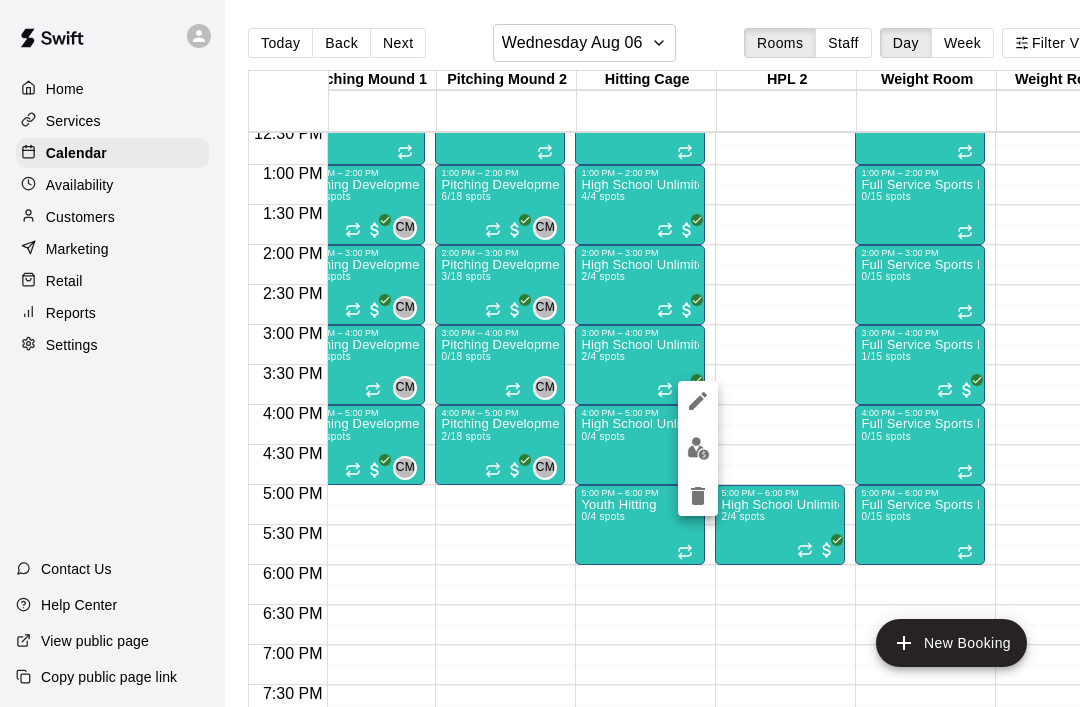 click at bounding box center [698, 448] 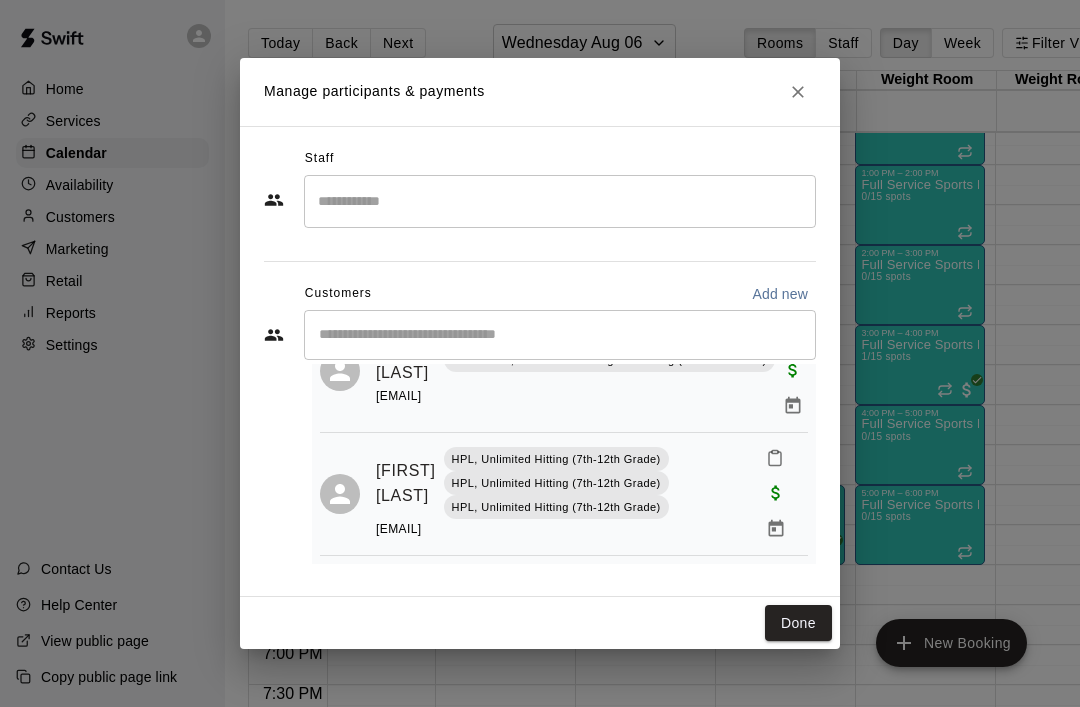 scroll, scrollTop: 102, scrollLeft: 0, axis: vertical 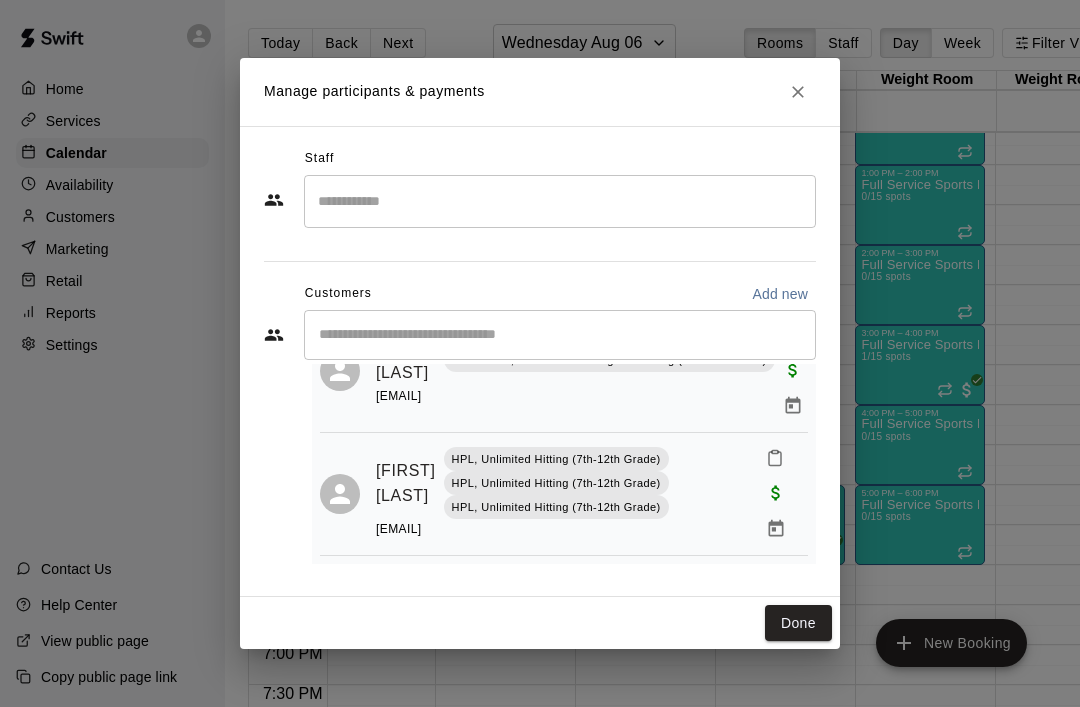 click on "Done" at bounding box center [798, 623] 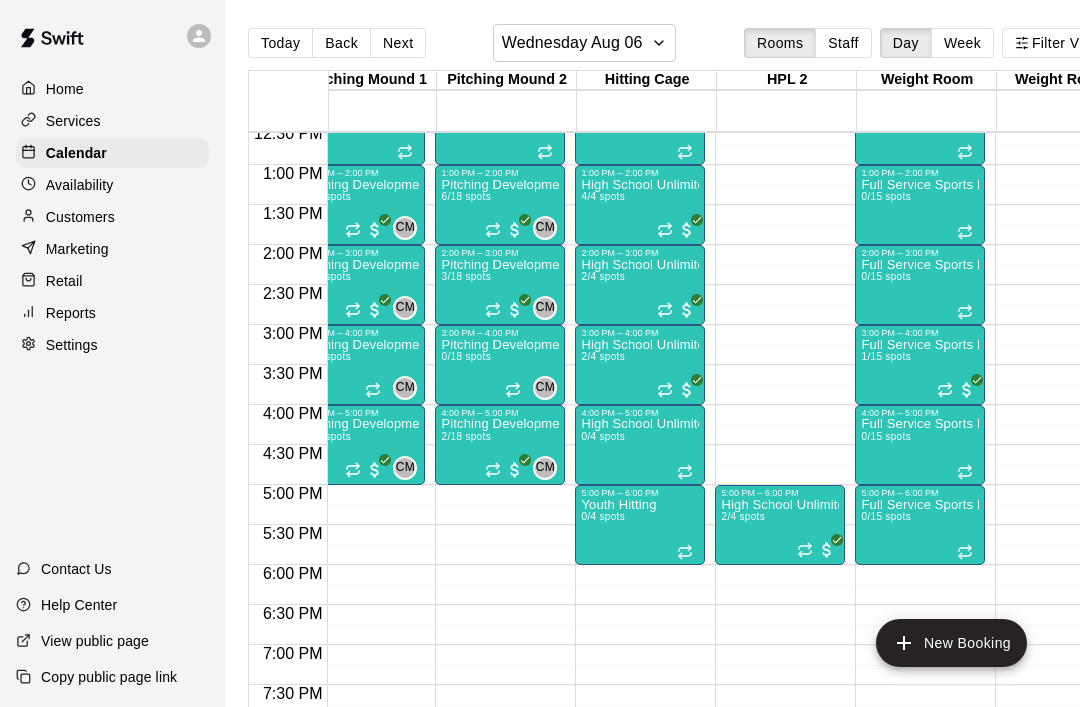 click 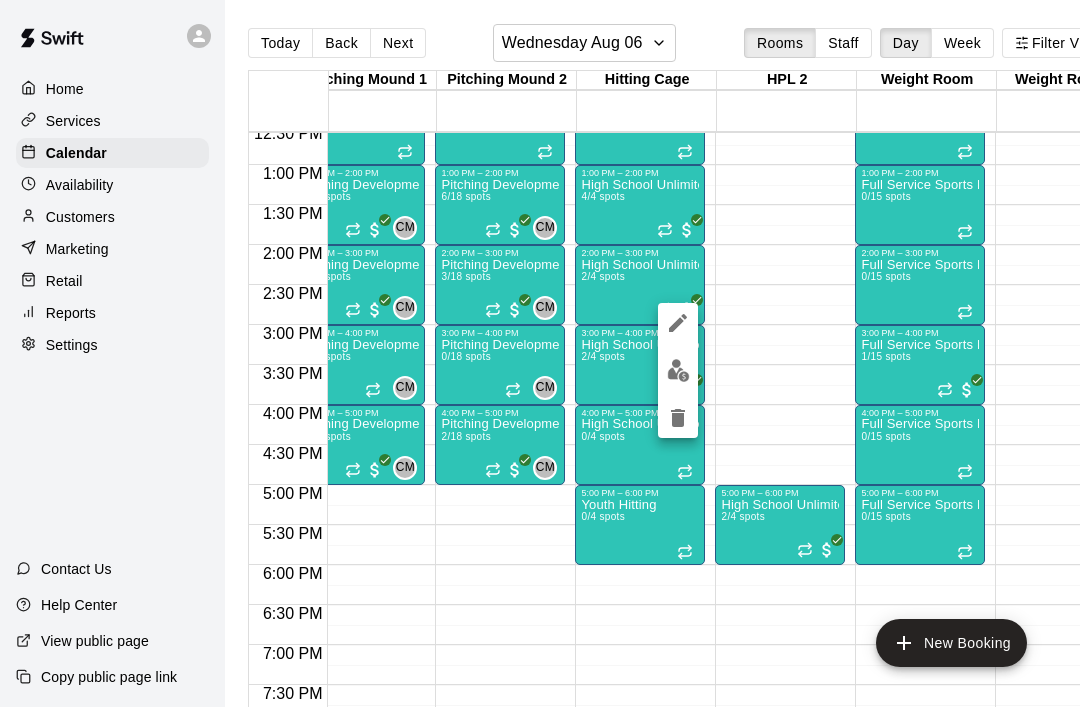 click at bounding box center [678, 370] 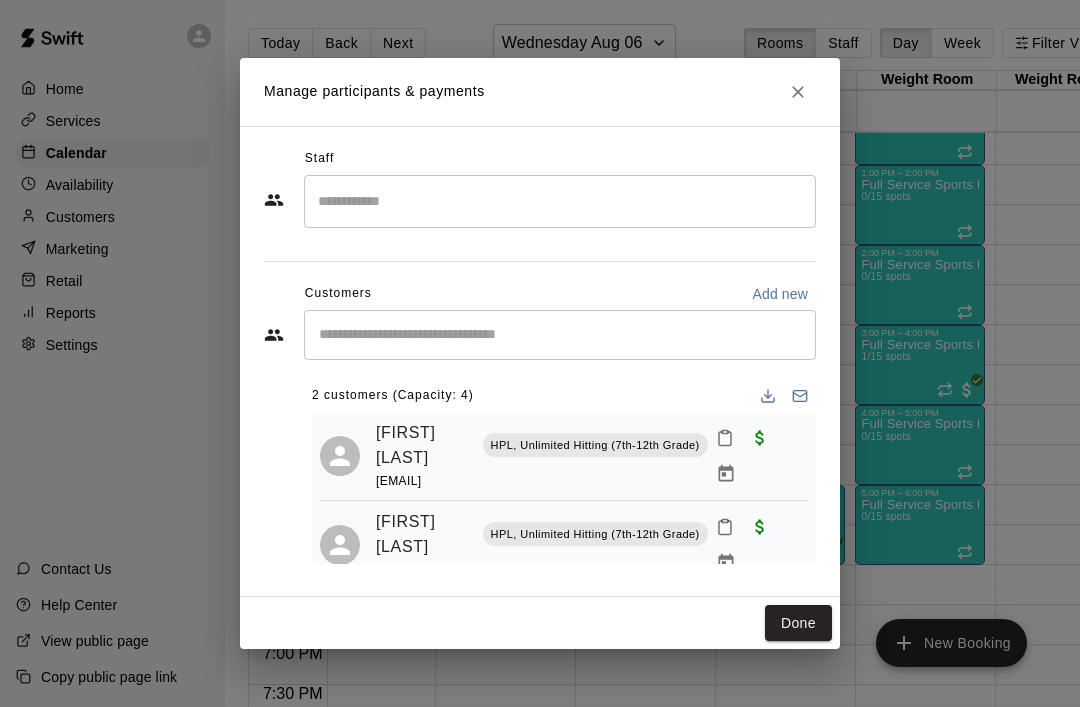 scroll, scrollTop: 0, scrollLeft: 0, axis: both 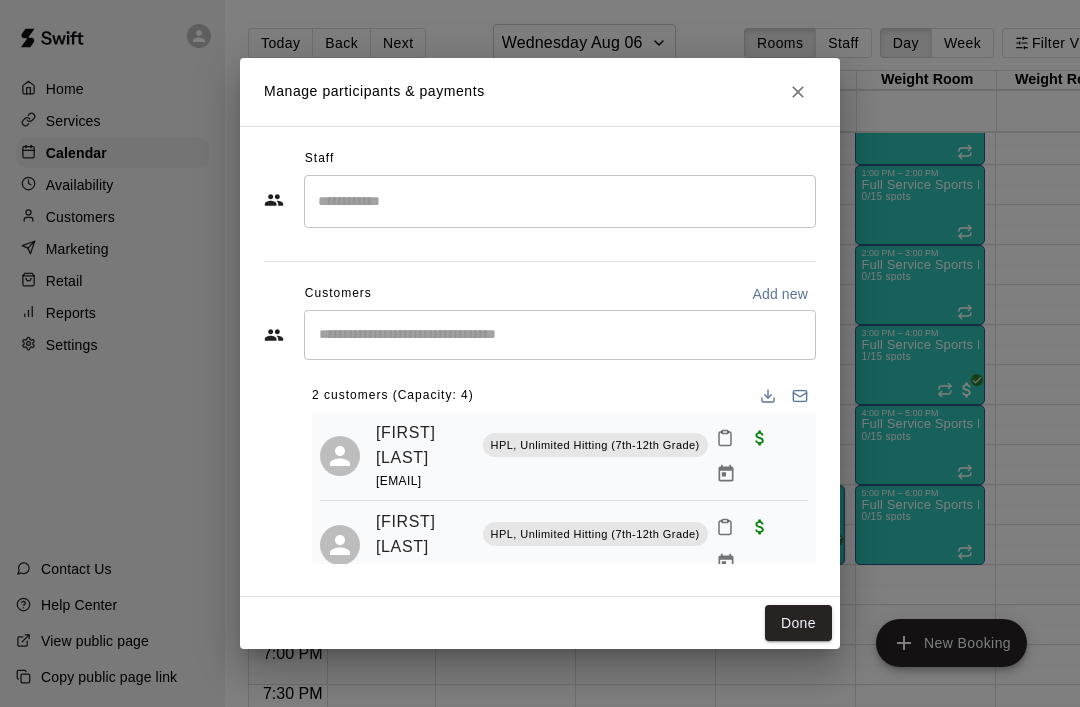 click on "Done" at bounding box center [798, 623] 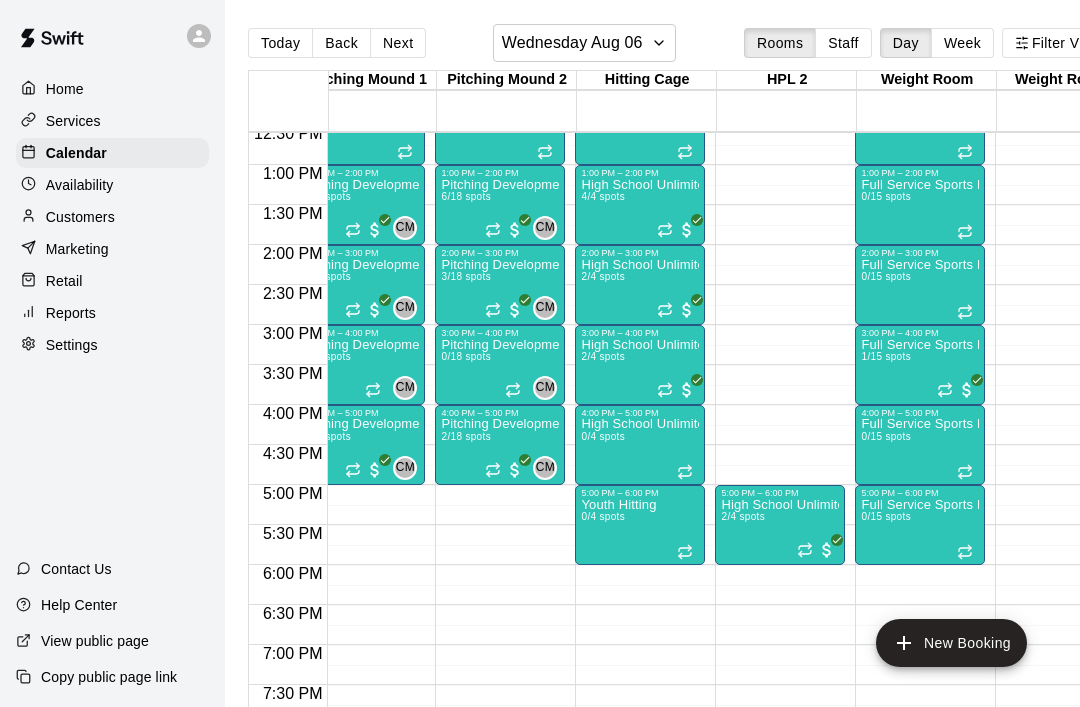 click at bounding box center [677, 230] 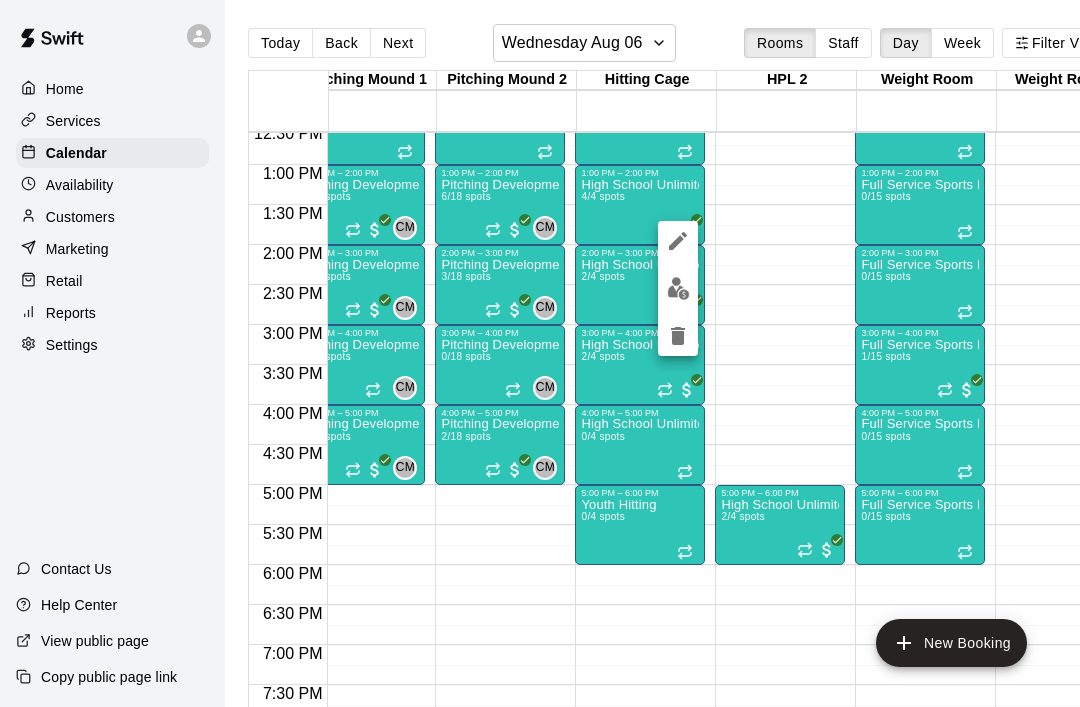 click at bounding box center [678, 288] 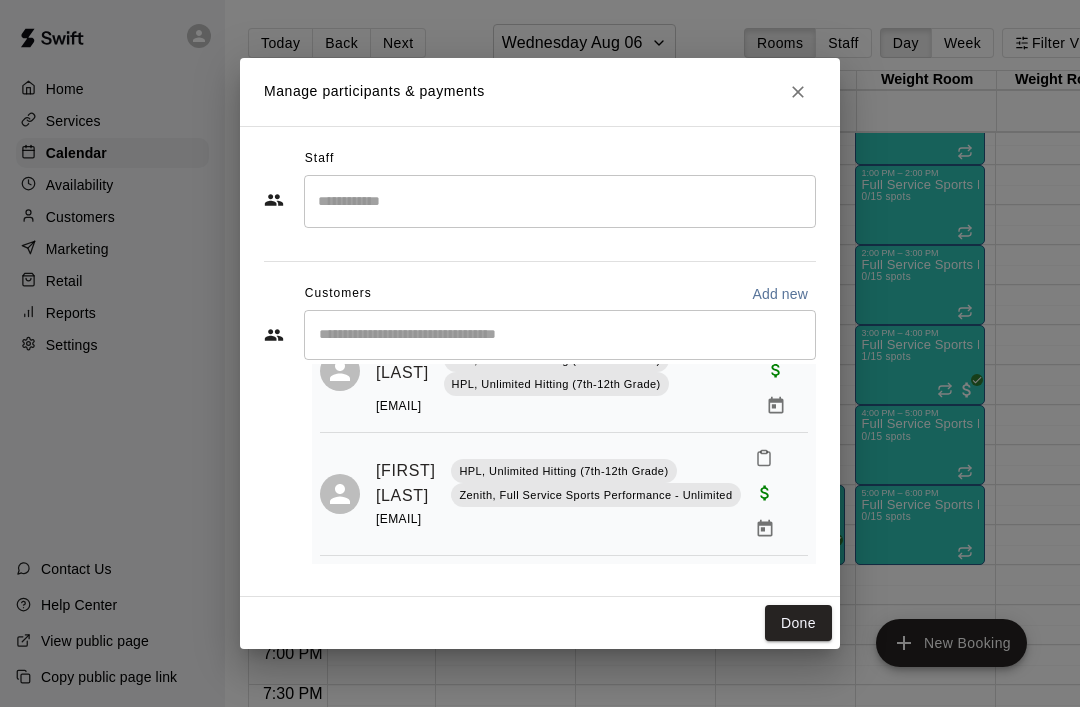 scroll, scrollTop: 314, scrollLeft: 0, axis: vertical 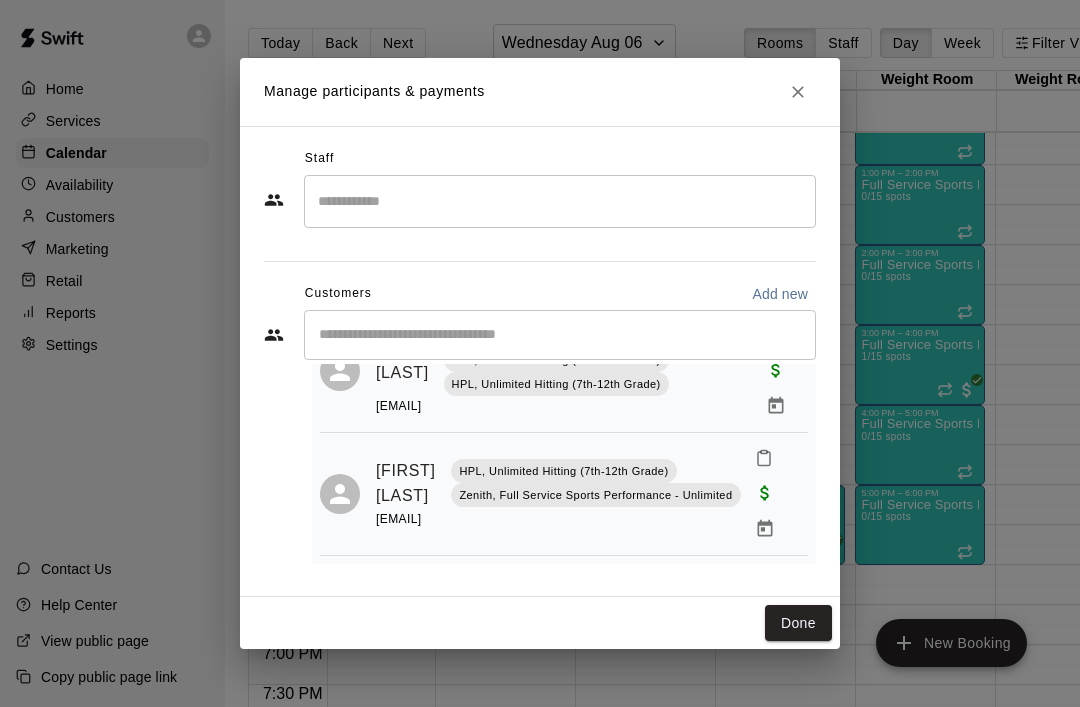 click on "Done" at bounding box center [798, 623] 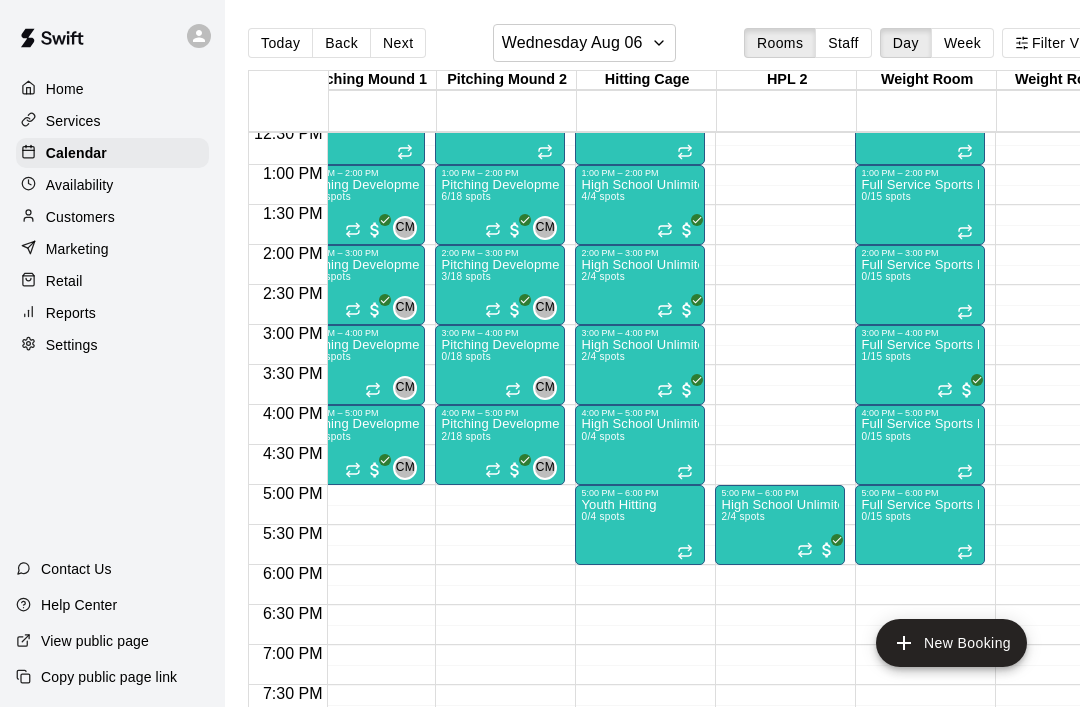 click on "Next" at bounding box center (398, 43) 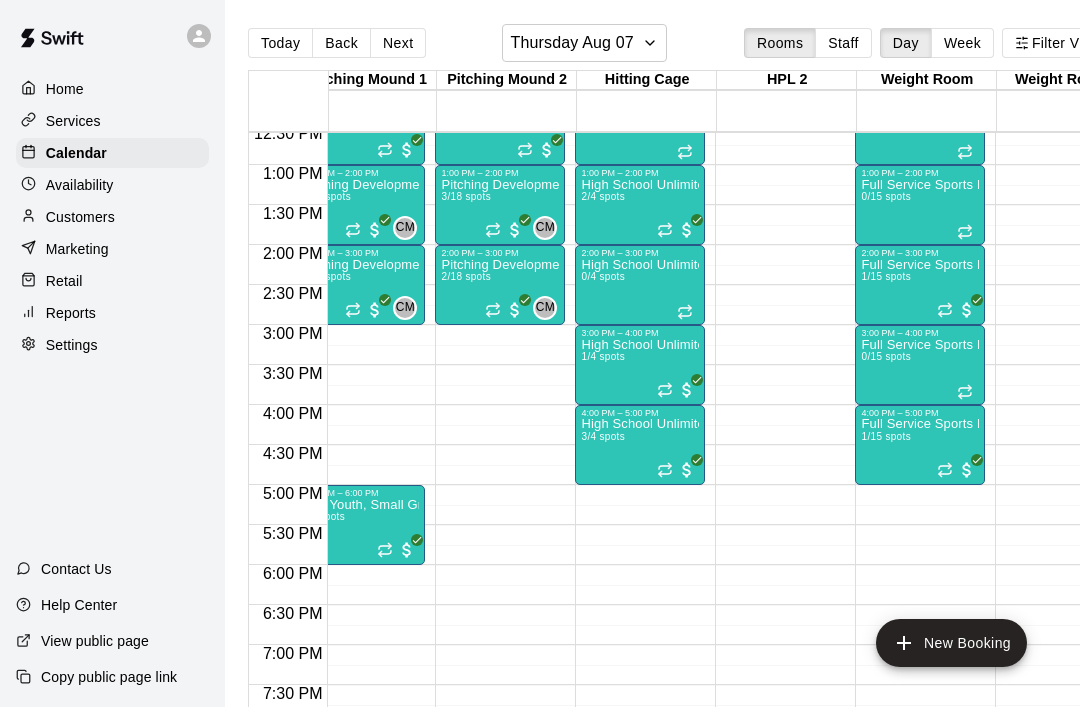 click at bounding box center [677, 470] 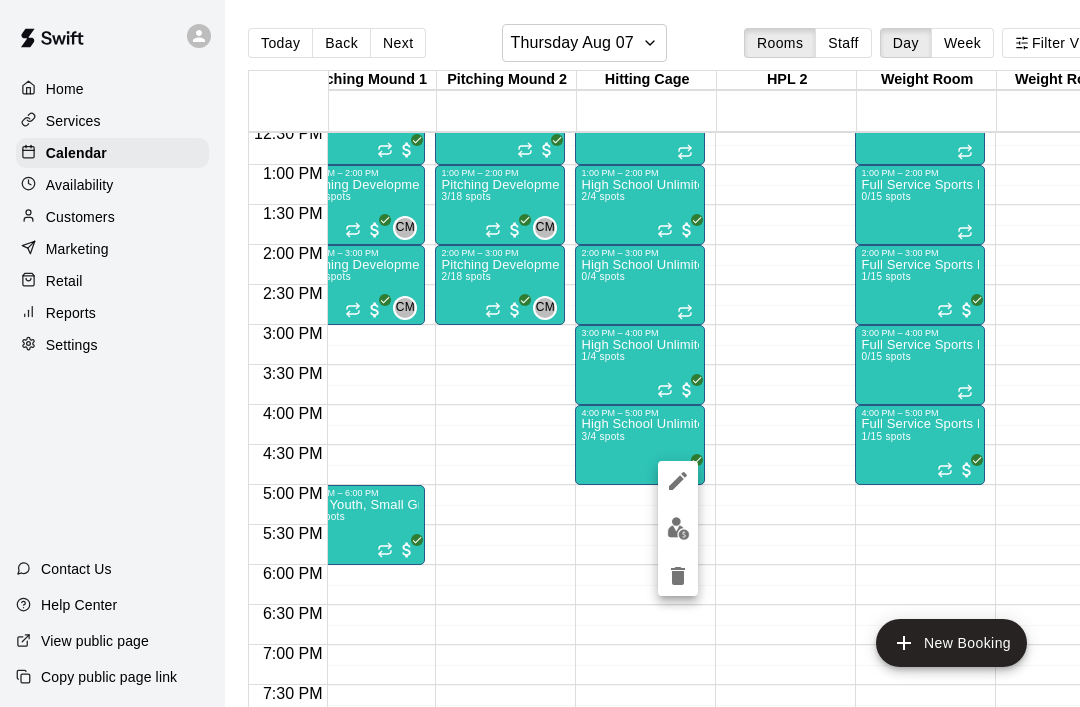 click at bounding box center [678, 528] 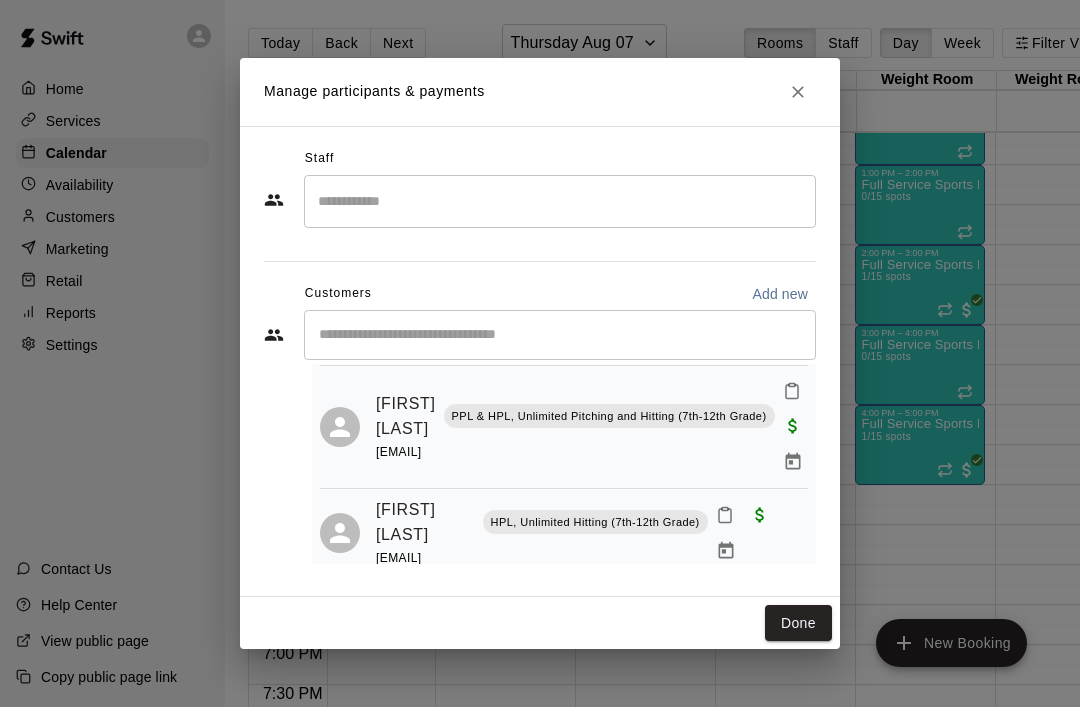 scroll, scrollTop: 165, scrollLeft: 0, axis: vertical 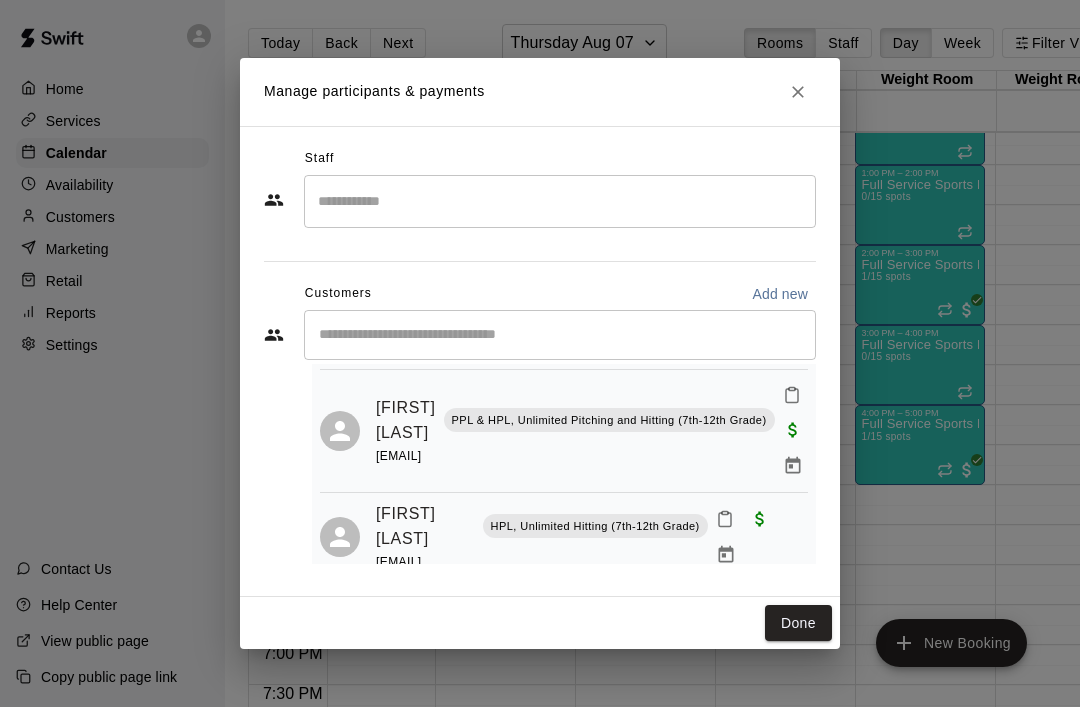 click on "Done" at bounding box center (798, 623) 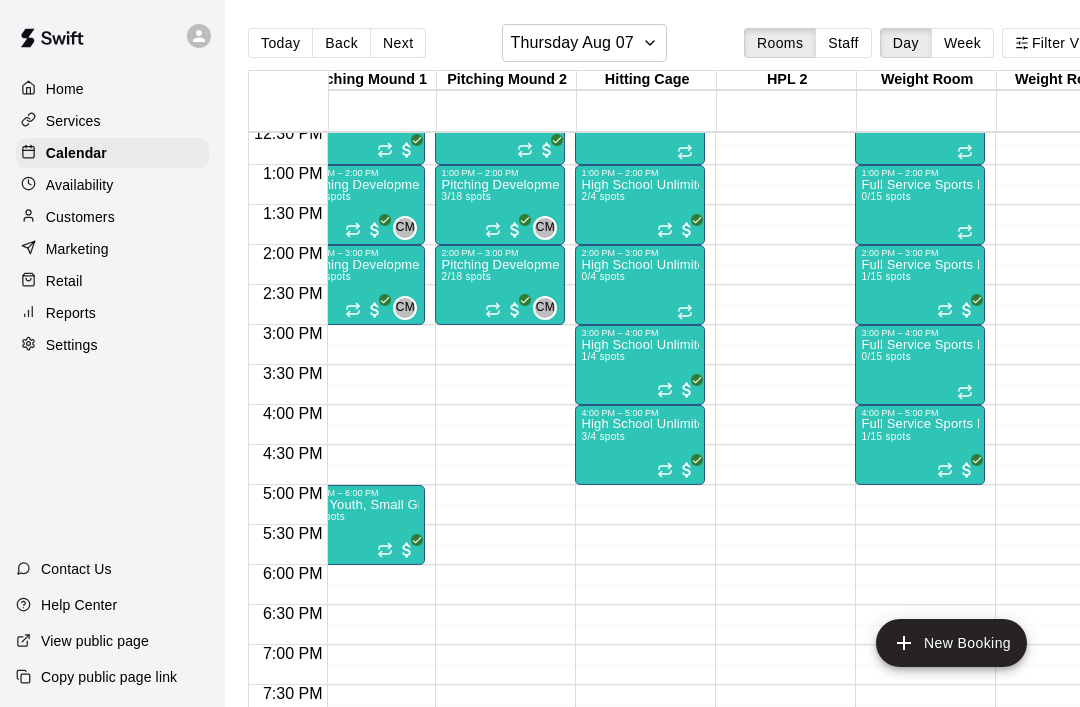 click 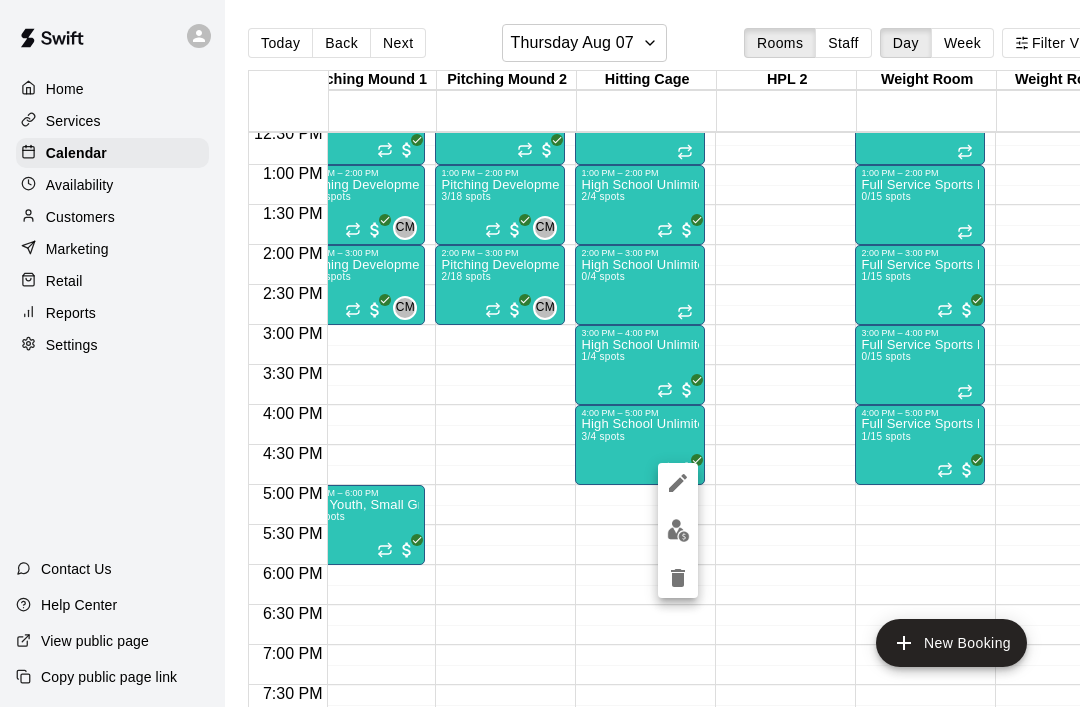click at bounding box center [678, 530] 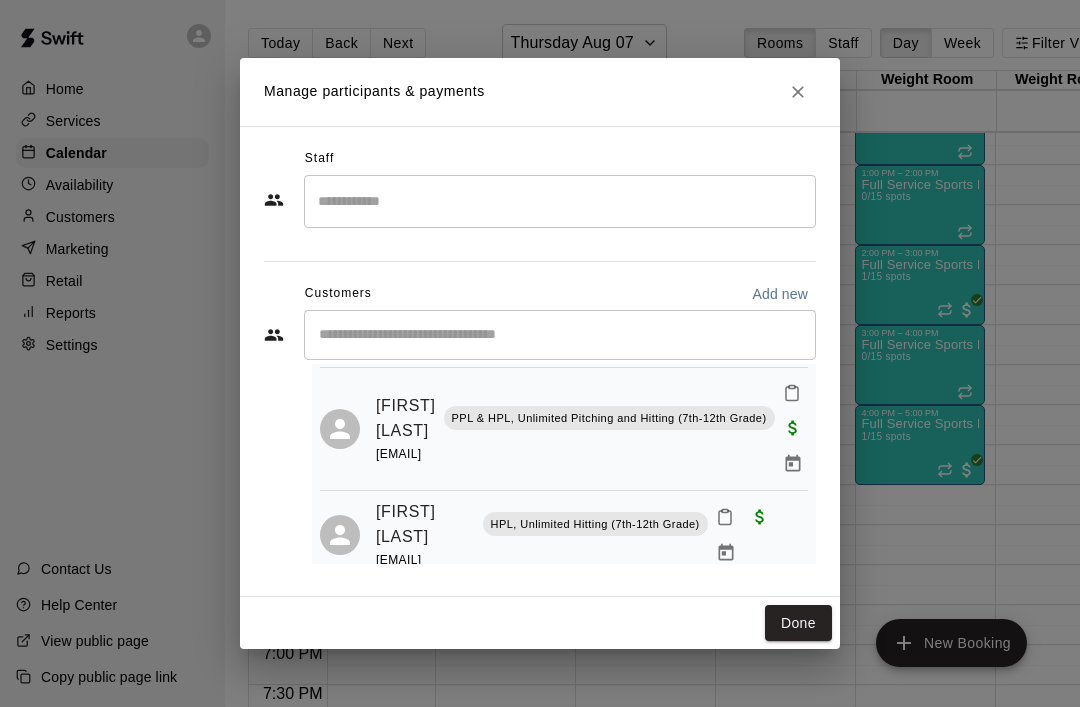 scroll, scrollTop: 165, scrollLeft: 0, axis: vertical 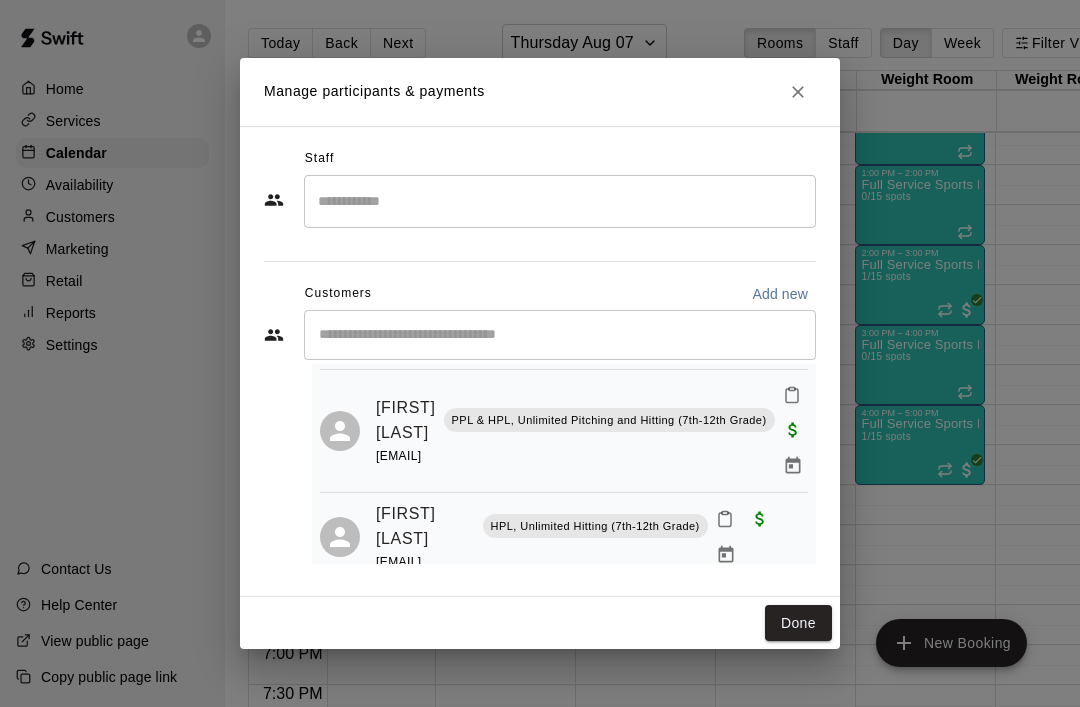 click at bounding box center (726, 555) 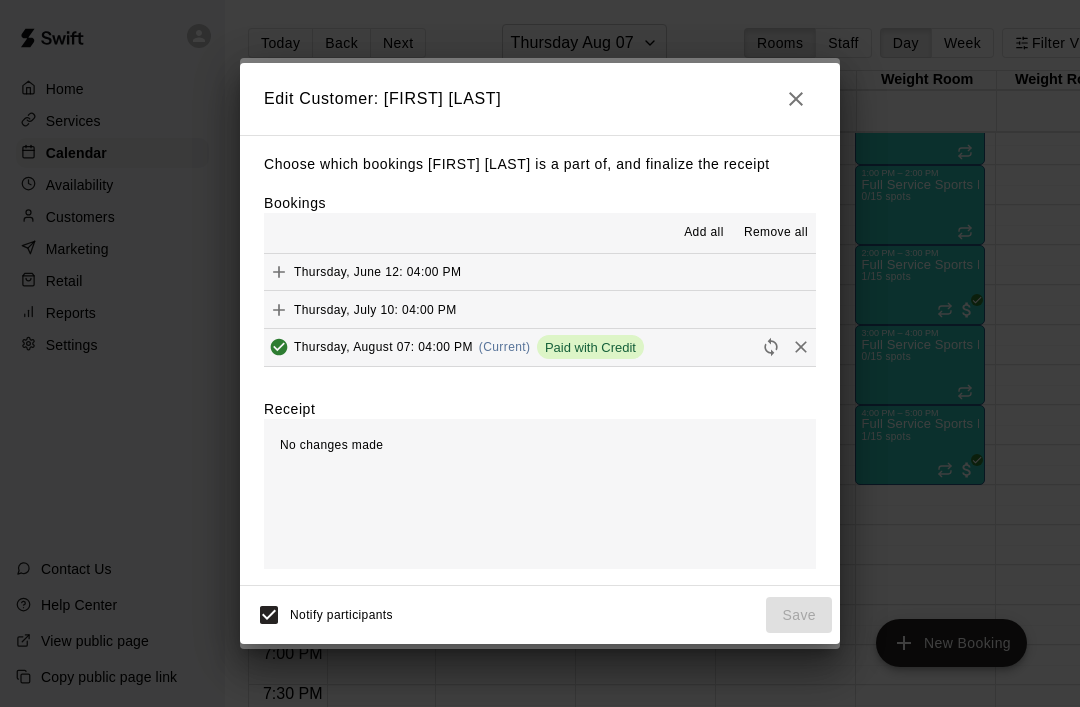 click 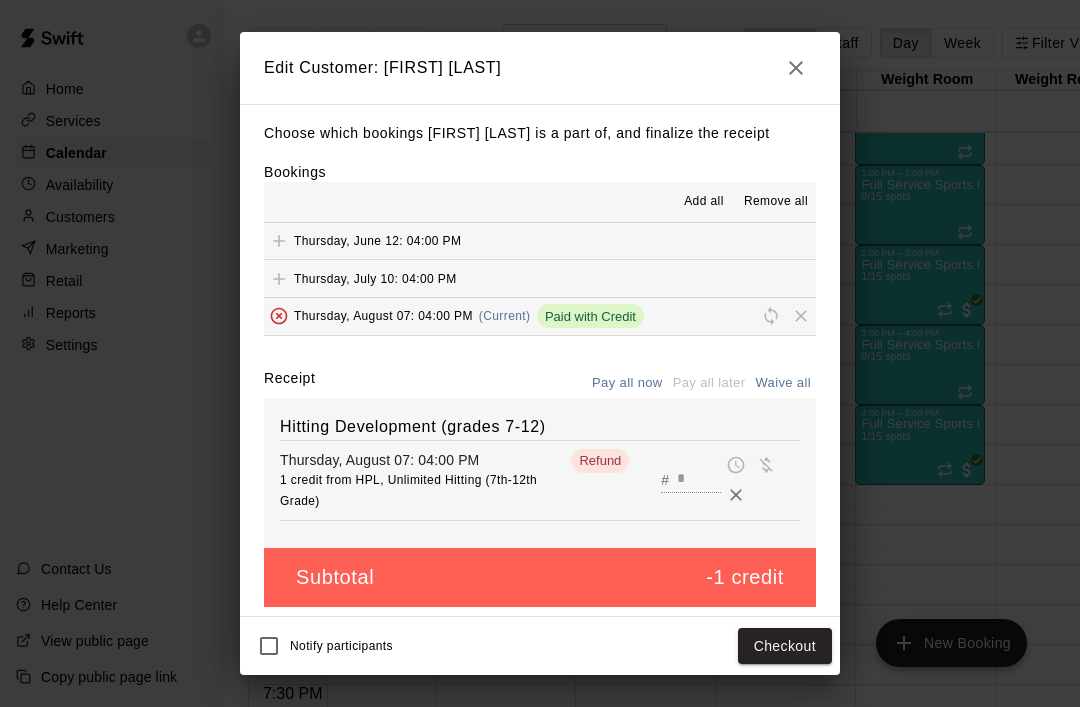 click on "Checkout" at bounding box center (785, 646) 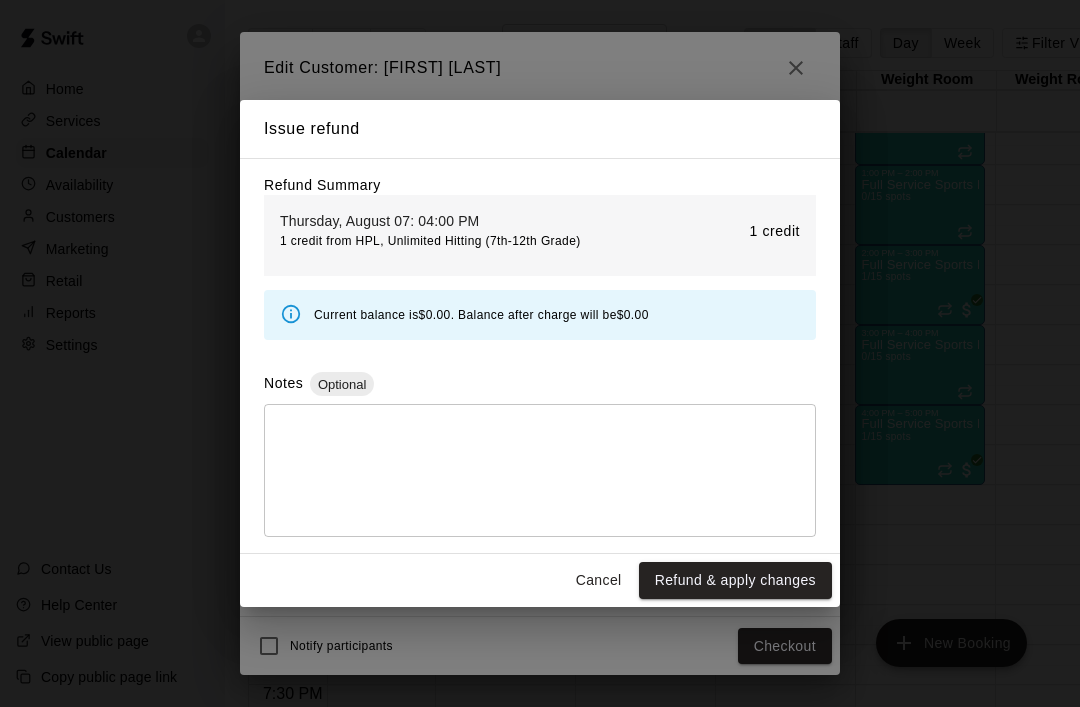 click on "Refund & apply changes" at bounding box center [735, 580] 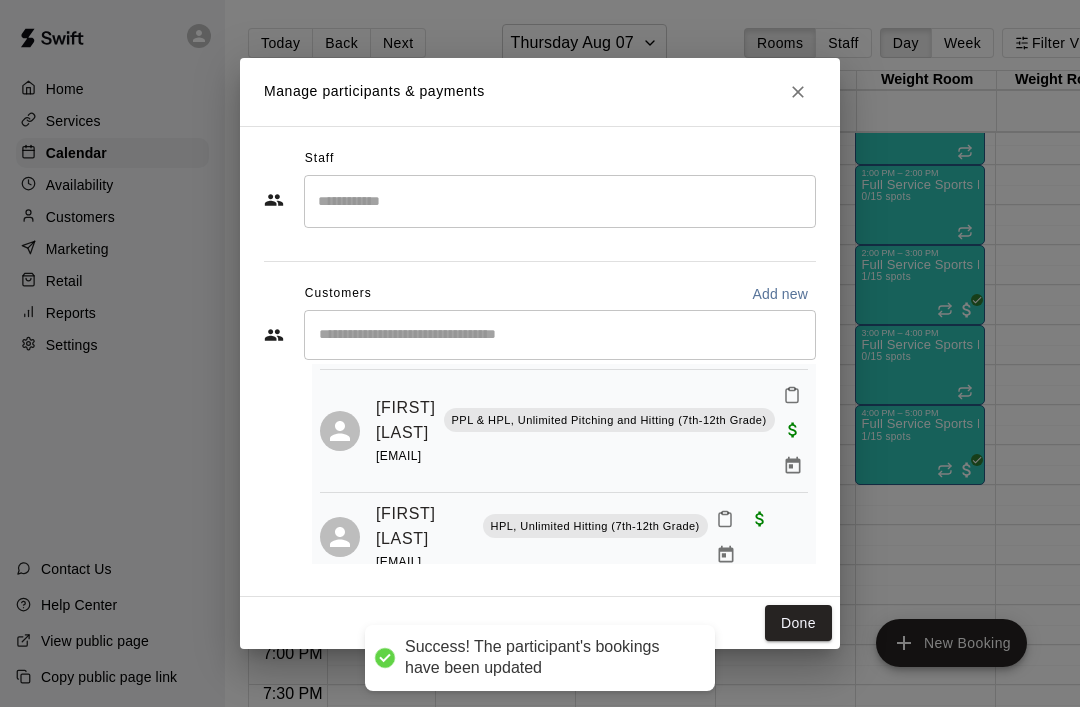 scroll, scrollTop: 102, scrollLeft: 0, axis: vertical 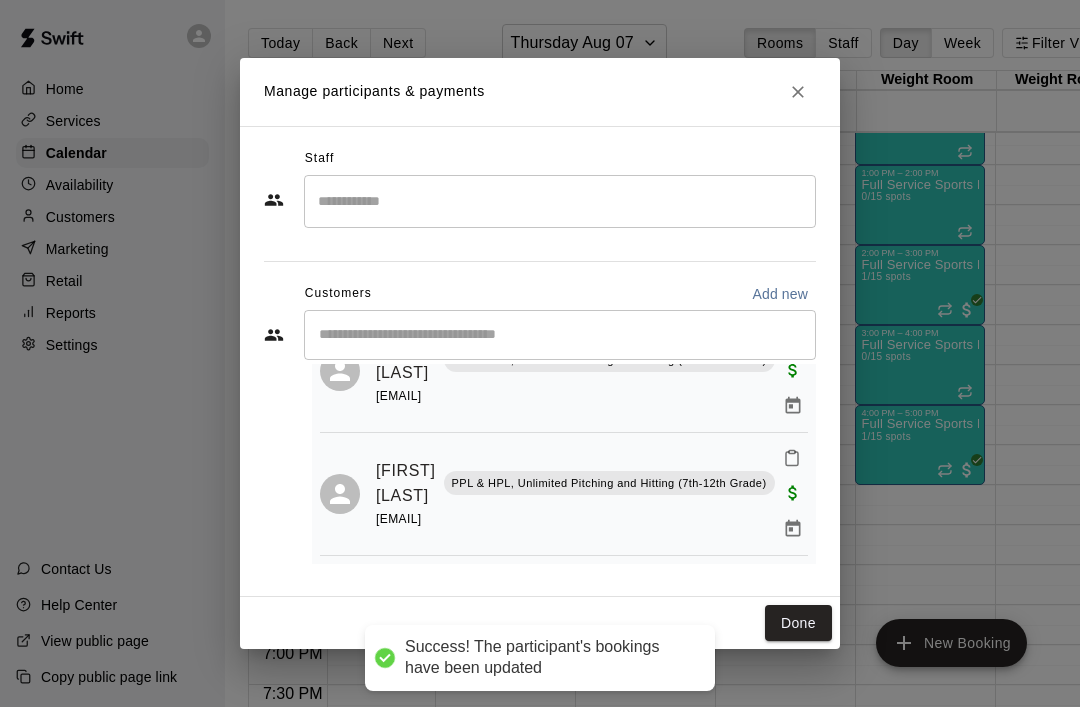 click on "Done" at bounding box center [798, 623] 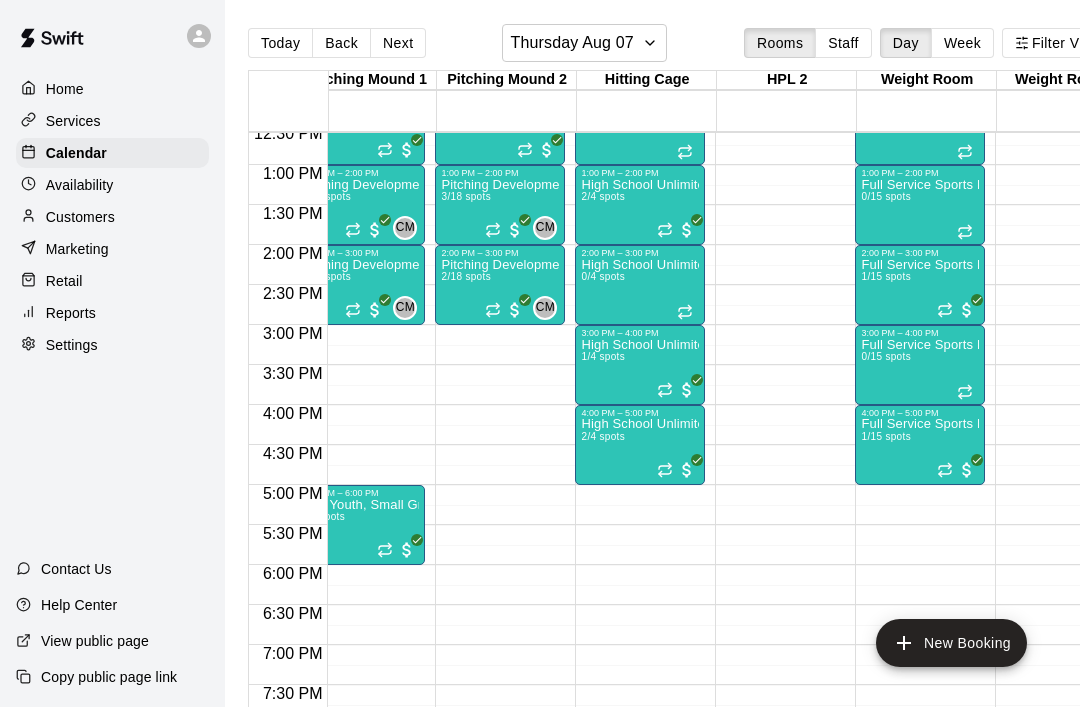 click 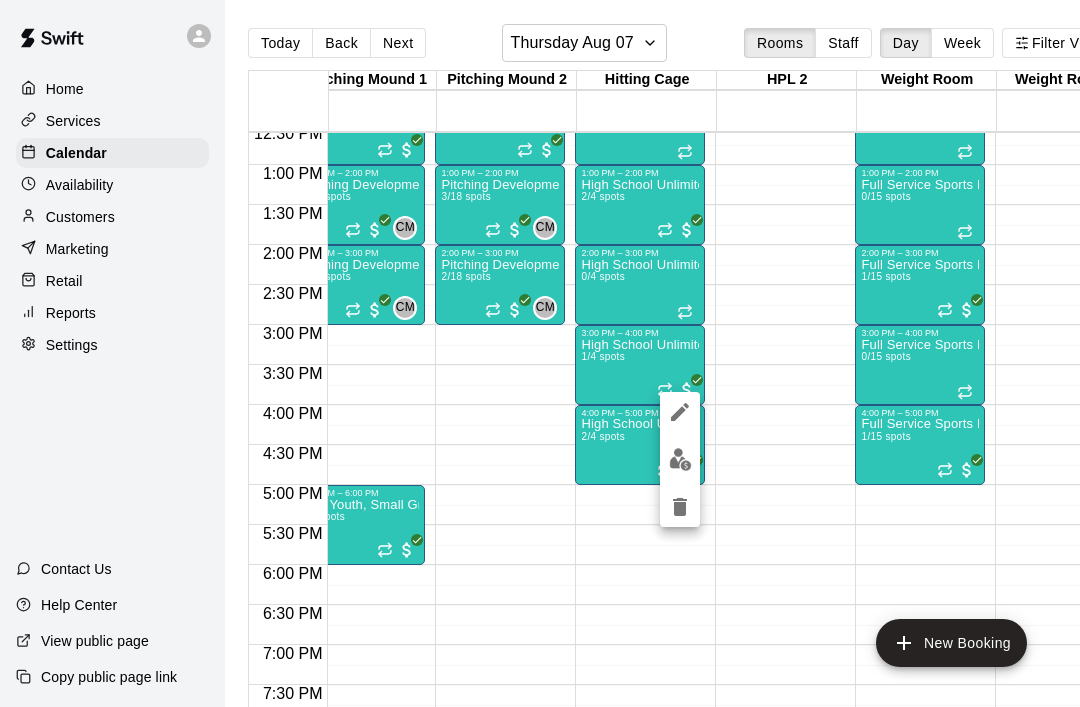 click at bounding box center [680, 459] 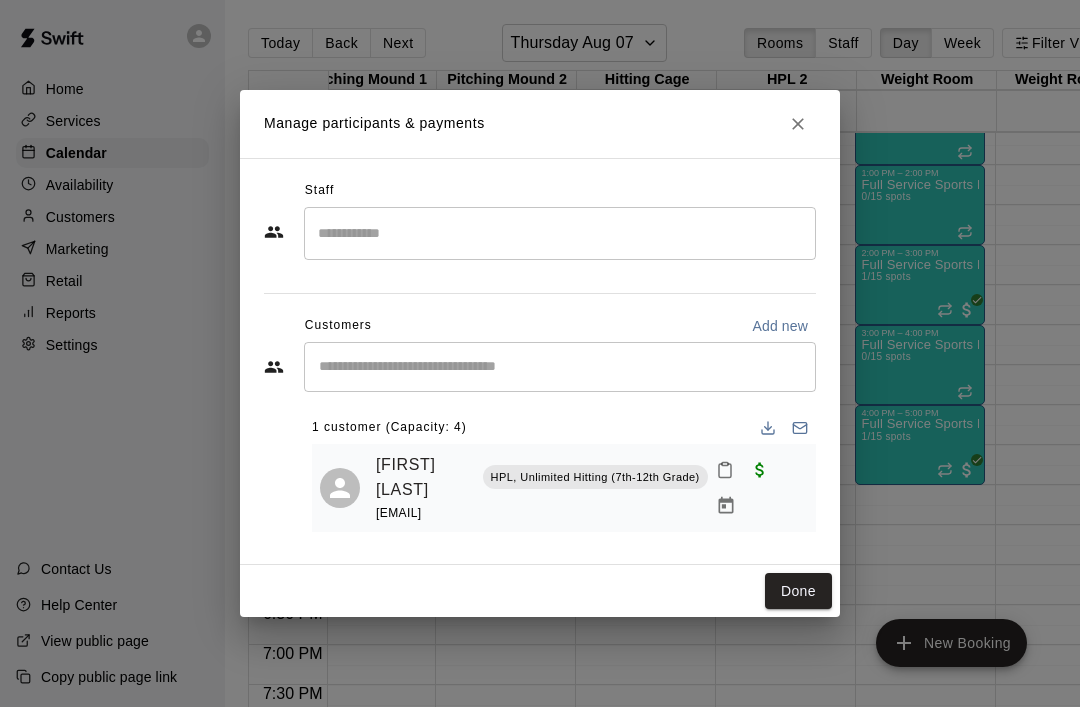 click on "Done" at bounding box center [798, 591] 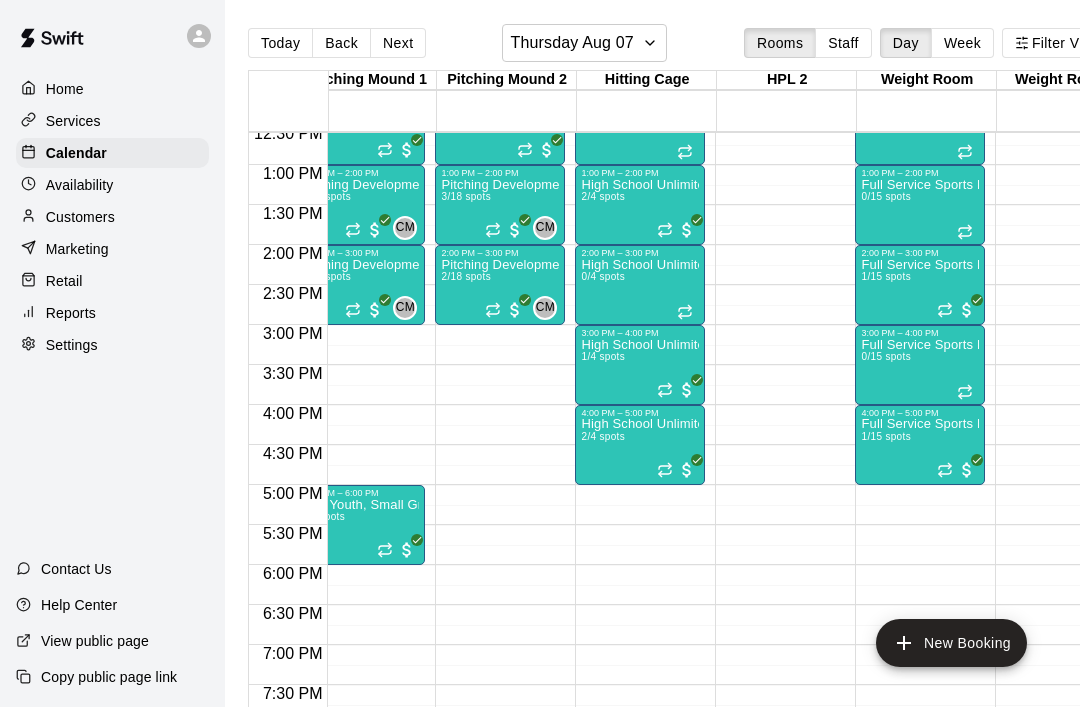 scroll, scrollTop: 979, scrollLeft: 444, axis: both 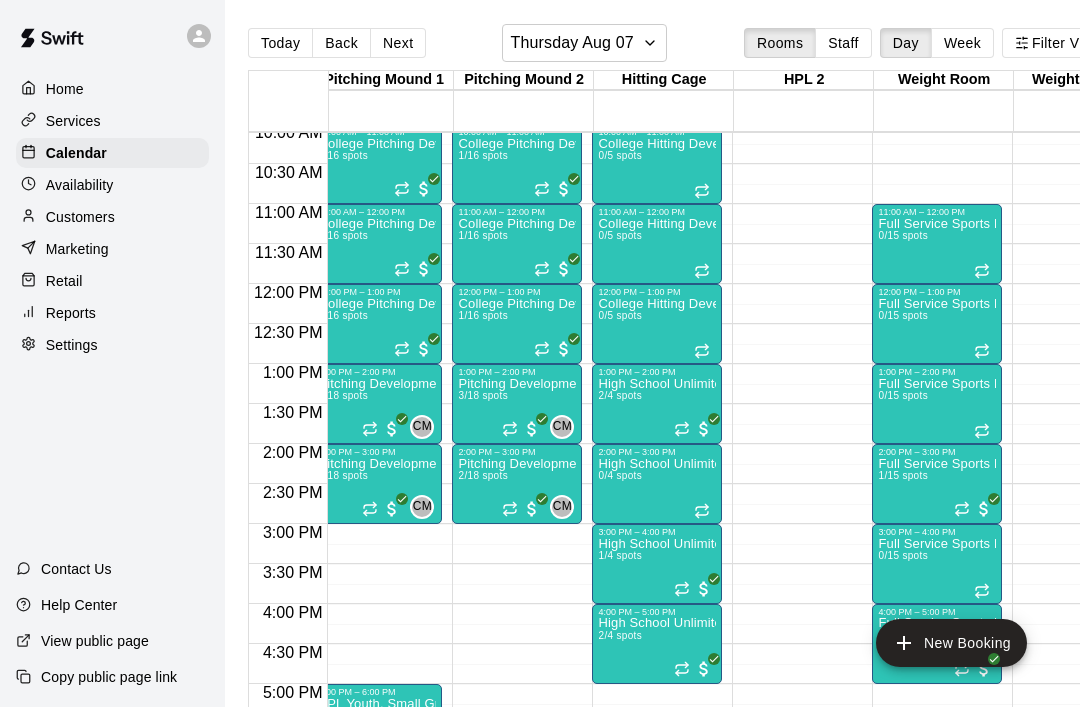 click at bounding box center (657, 441) 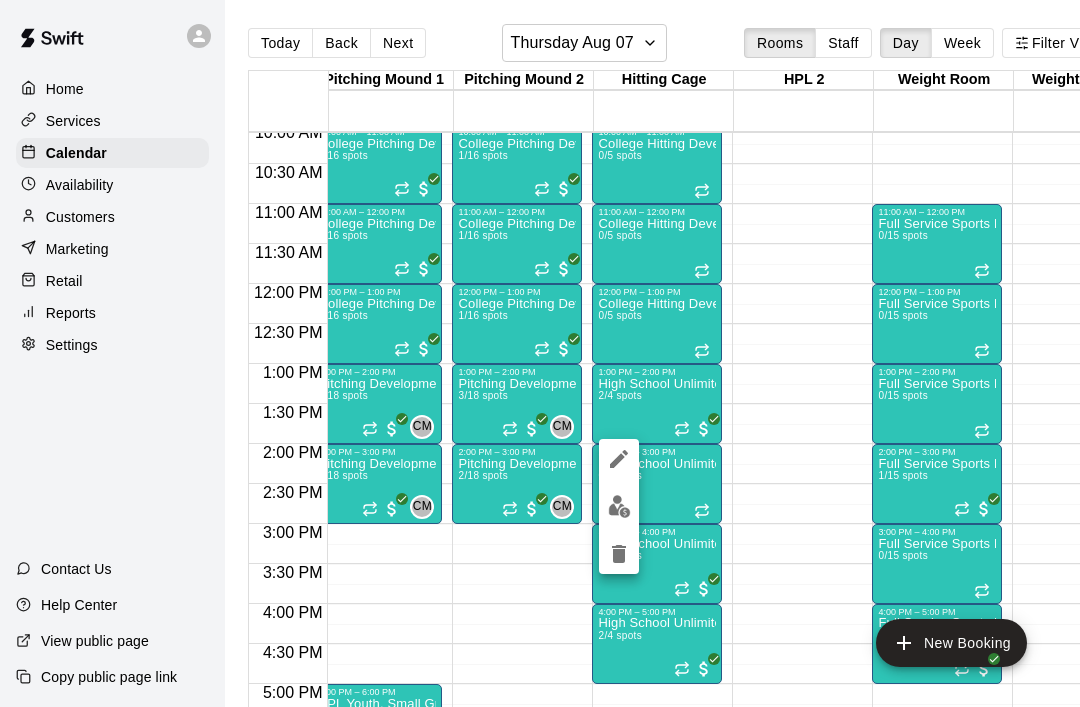 click at bounding box center (619, 506) 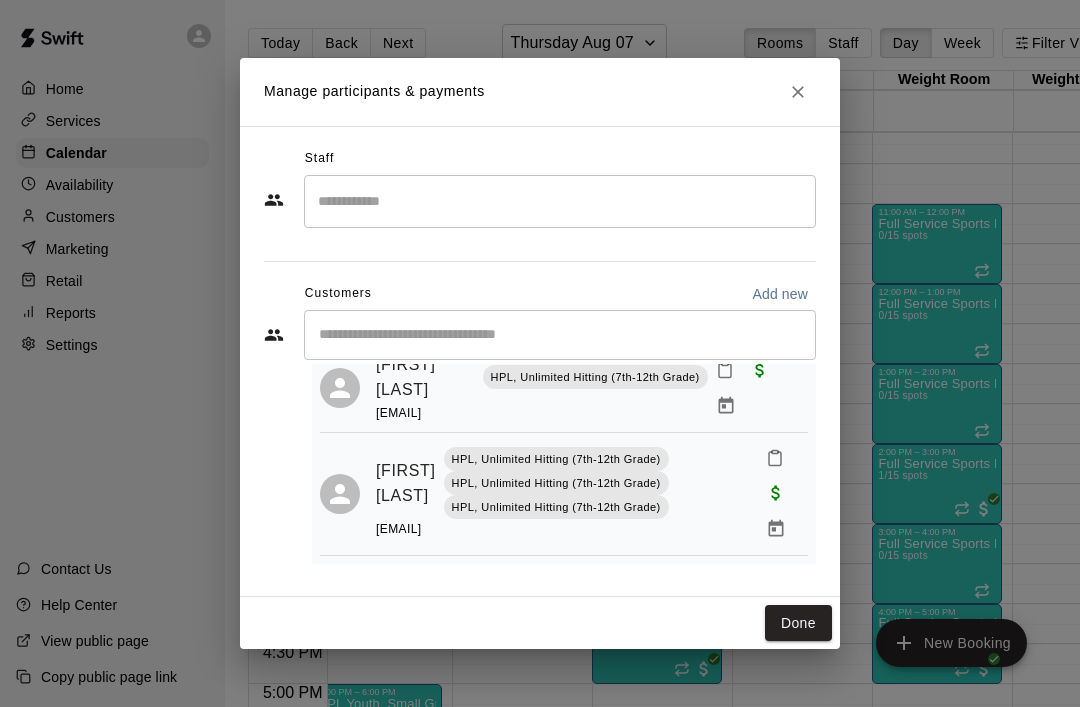 scroll, scrollTop: 68, scrollLeft: 0, axis: vertical 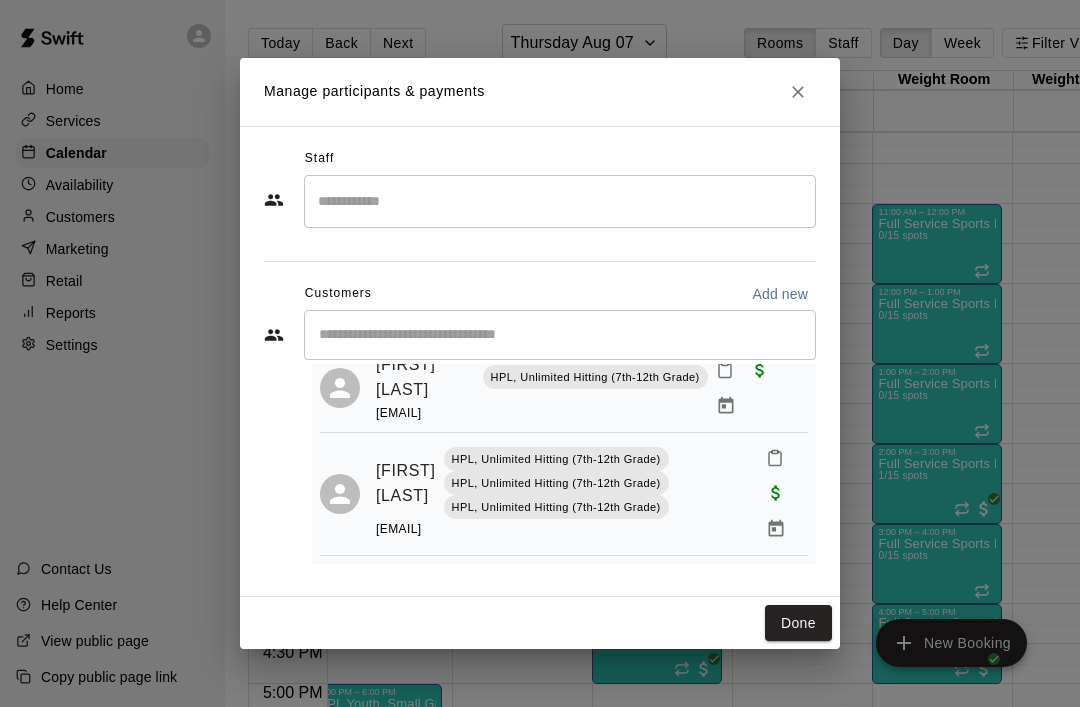 click on "Done" at bounding box center [798, 623] 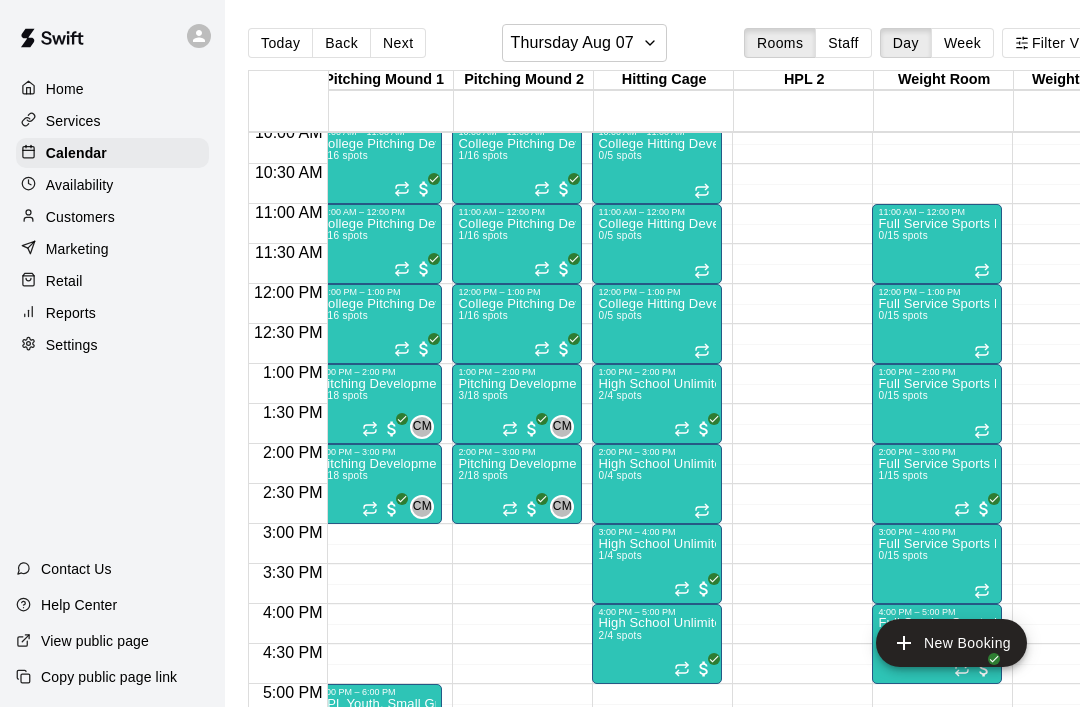 scroll, scrollTop: 747, scrollLeft: 423, axis: both 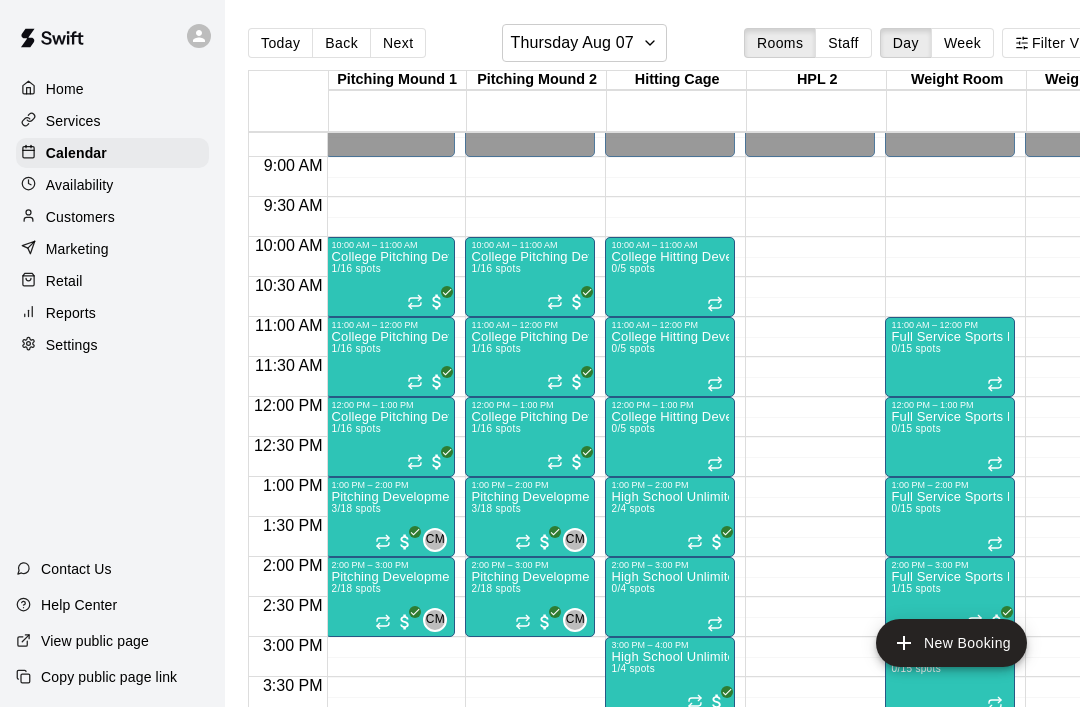 click at bounding box center (717, 304) 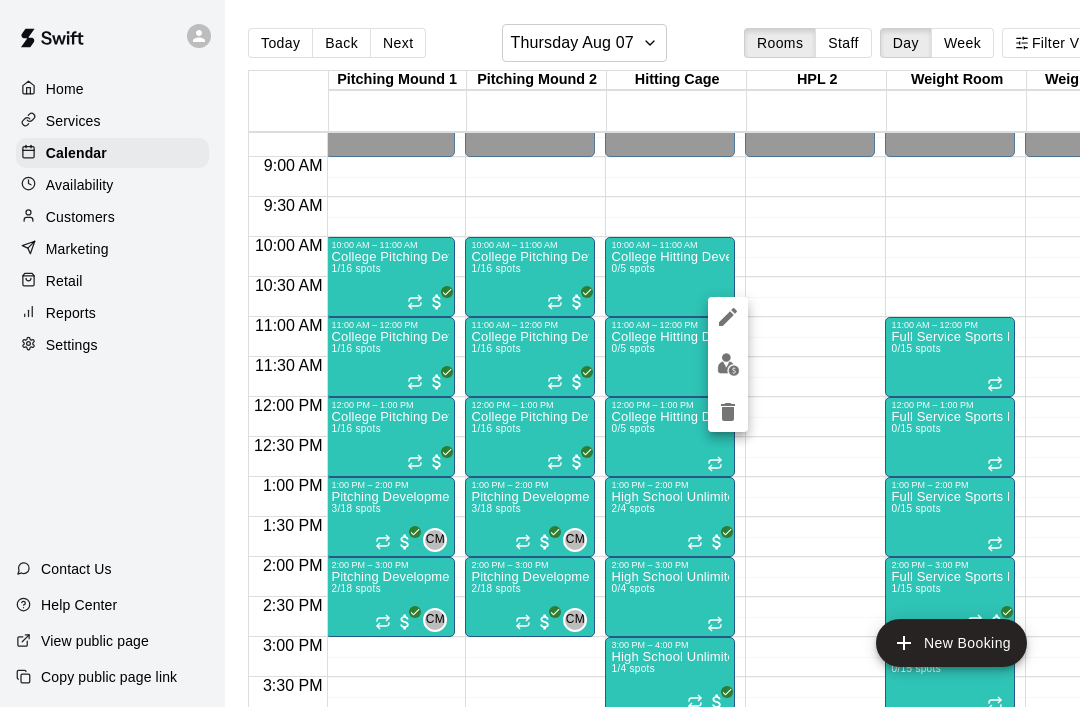 click 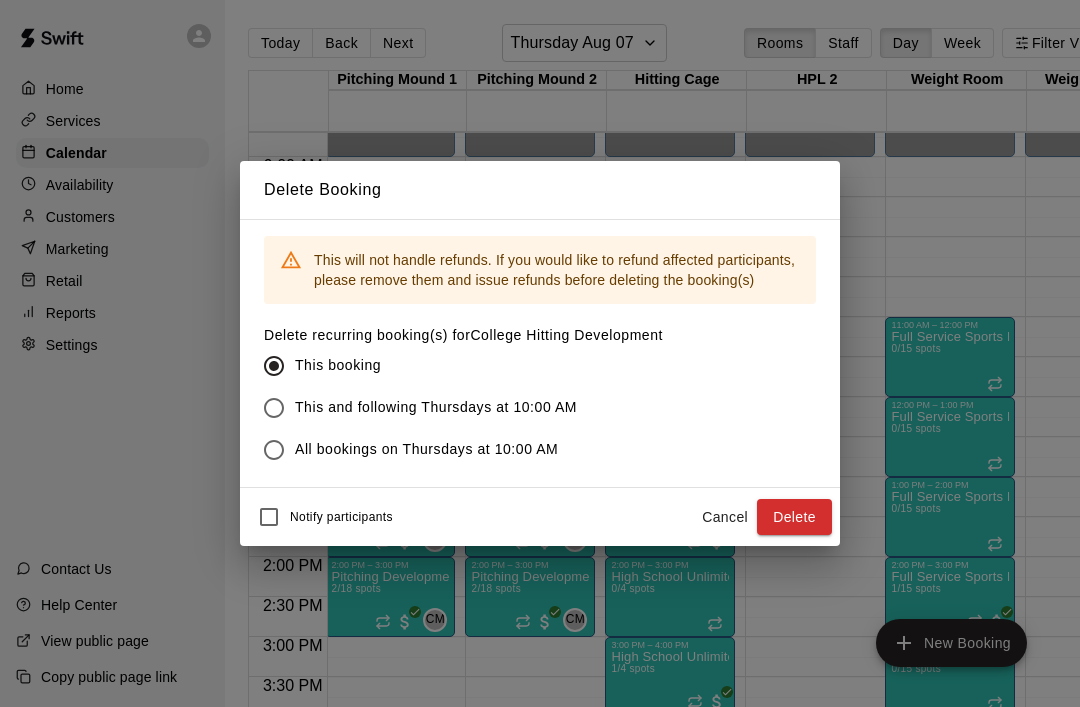 click on "Delete" at bounding box center [794, 517] 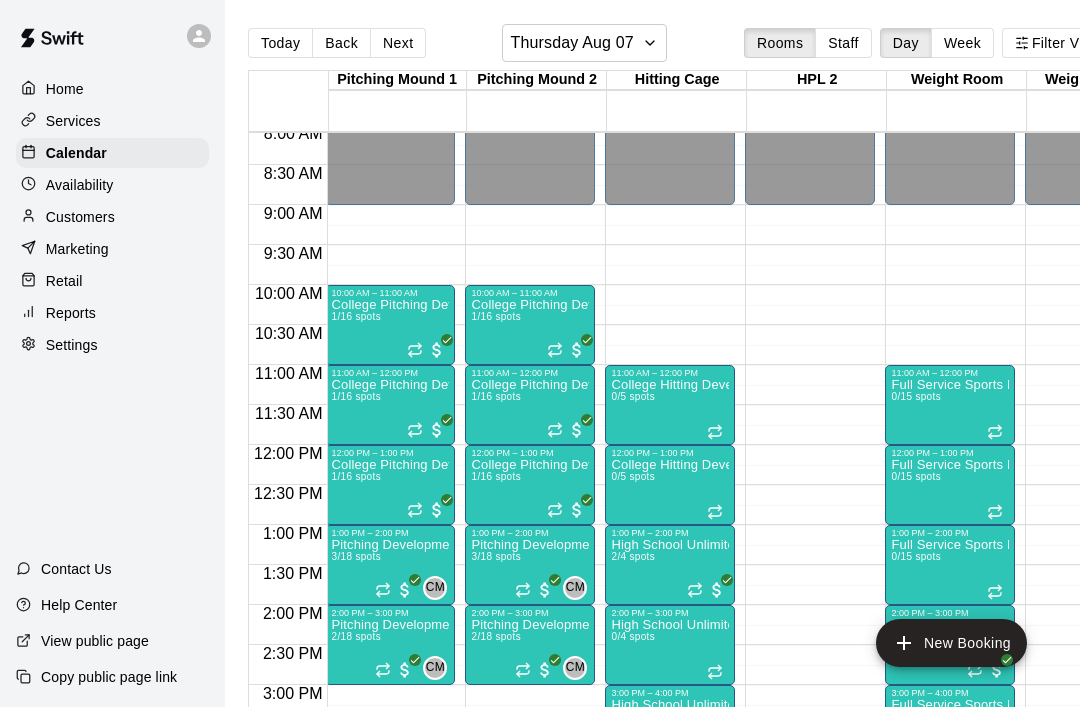 scroll, scrollTop: 633, scrollLeft: 421, axis: both 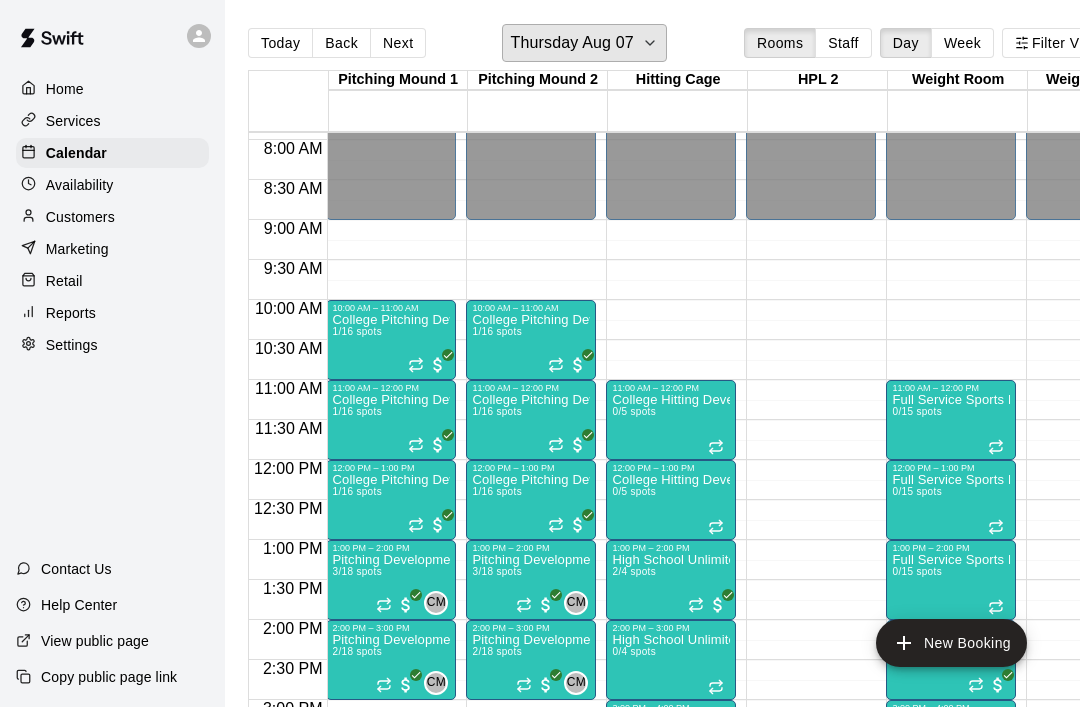 click on "Thursday Aug 07" at bounding box center (572, 43) 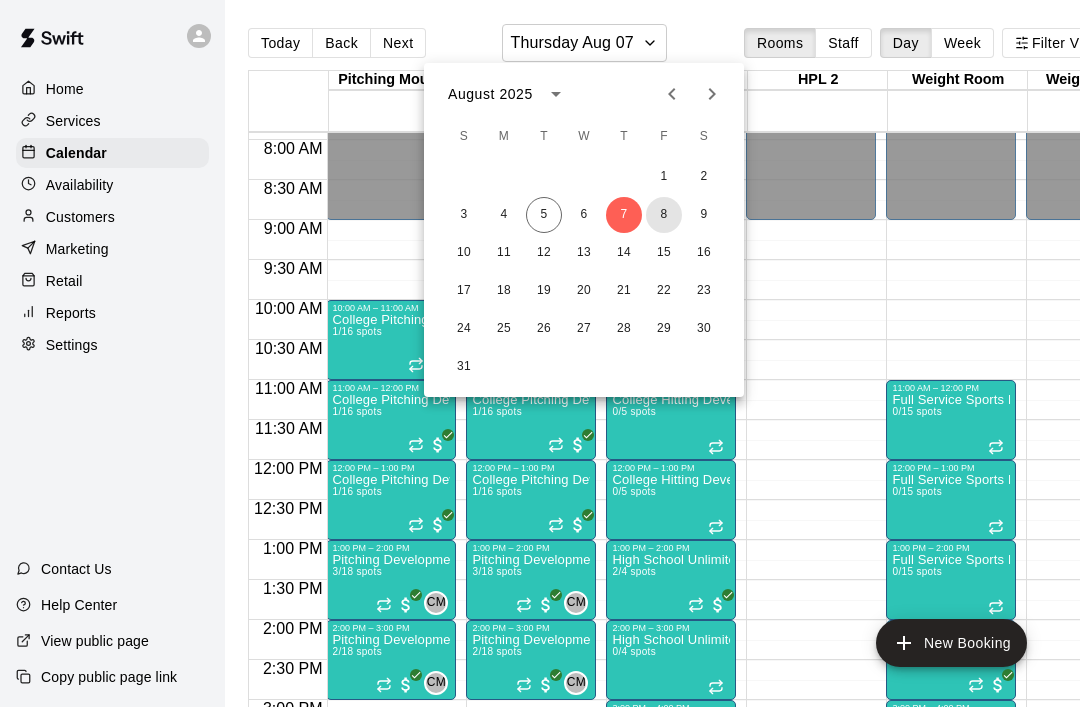 click on "8" at bounding box center (664, 215) 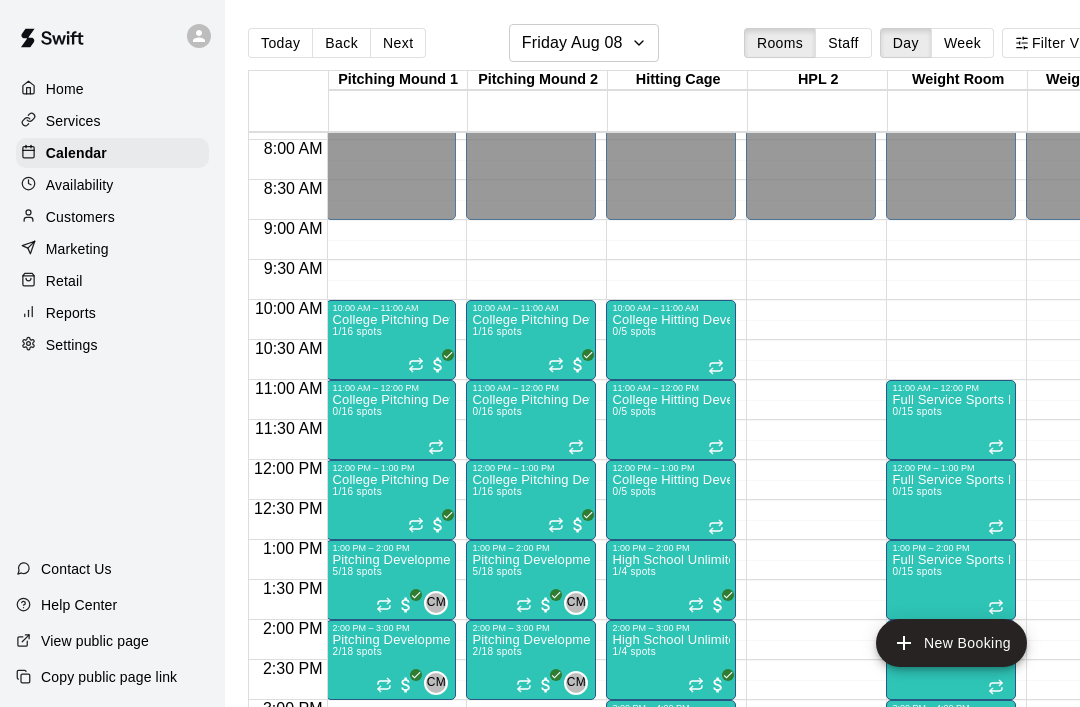 click 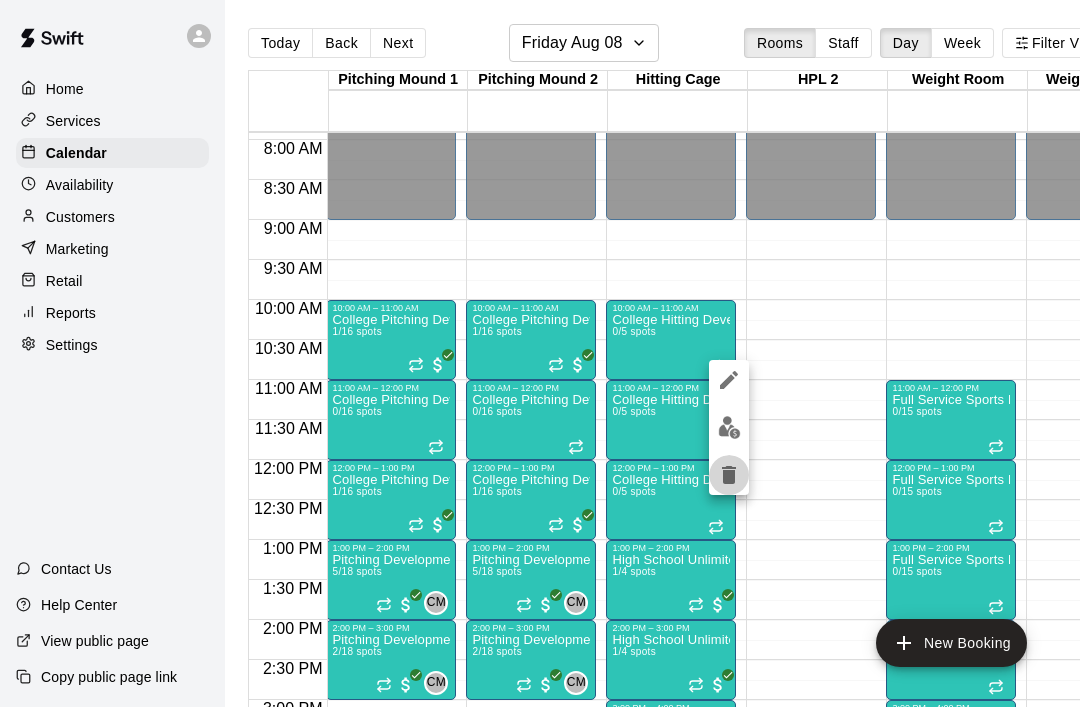 click at bounding box center [729, 475] 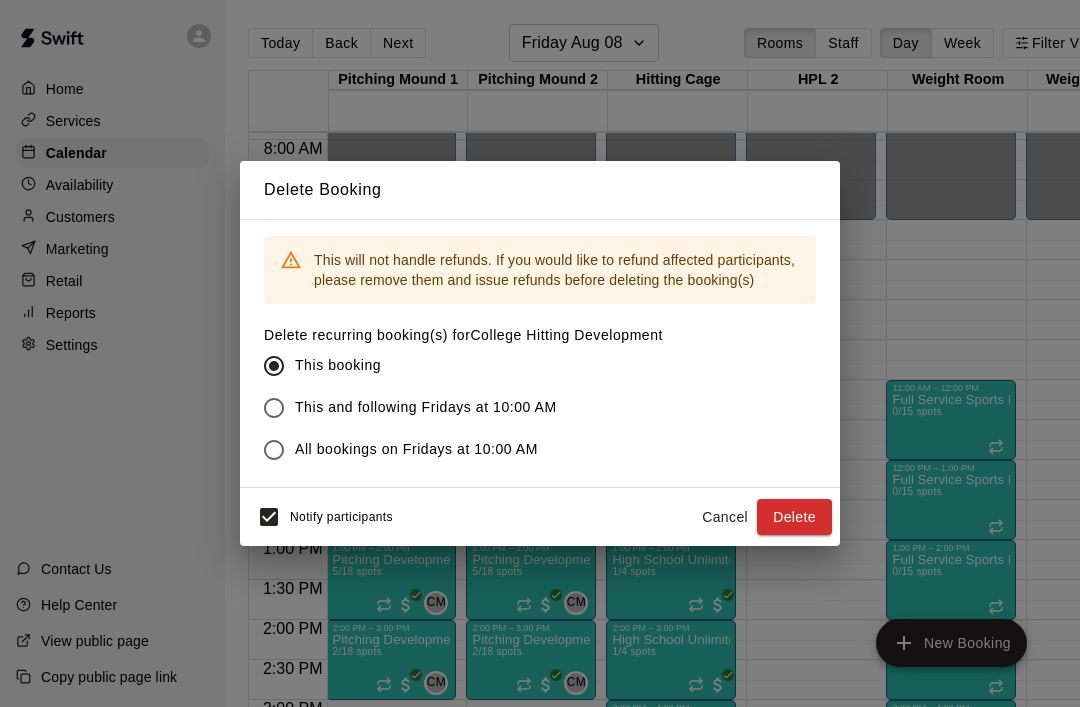 click on "Delete" at bounding box center (794, 517) 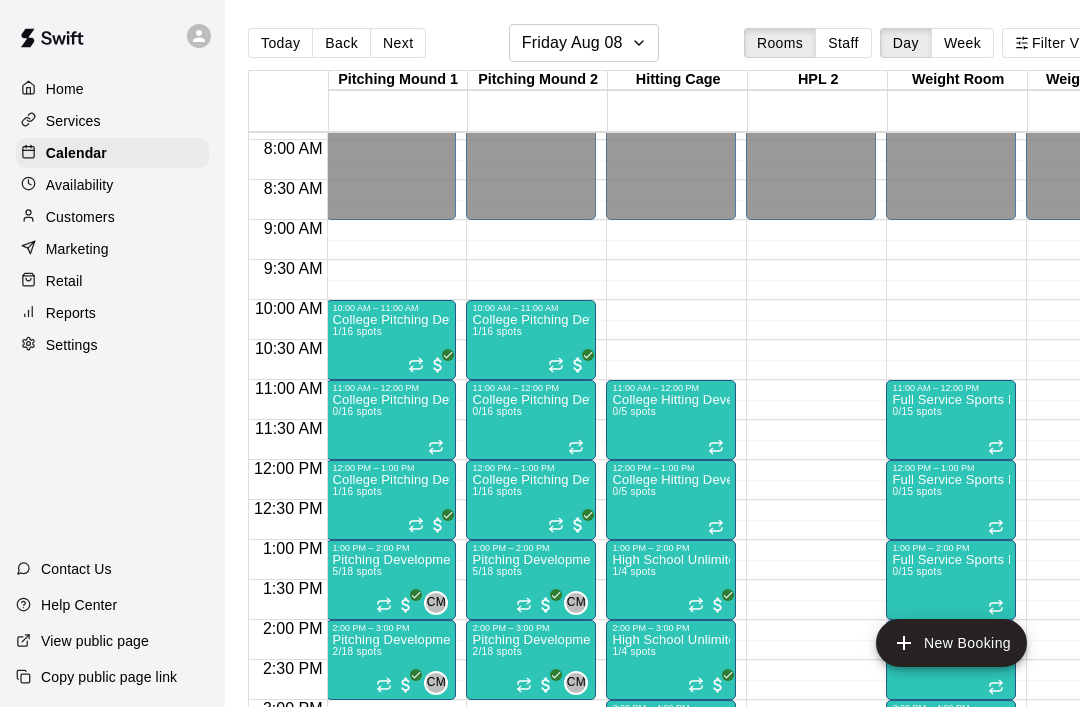 scroll, scrollTop: 694, scrollLeft: 435, axis: both 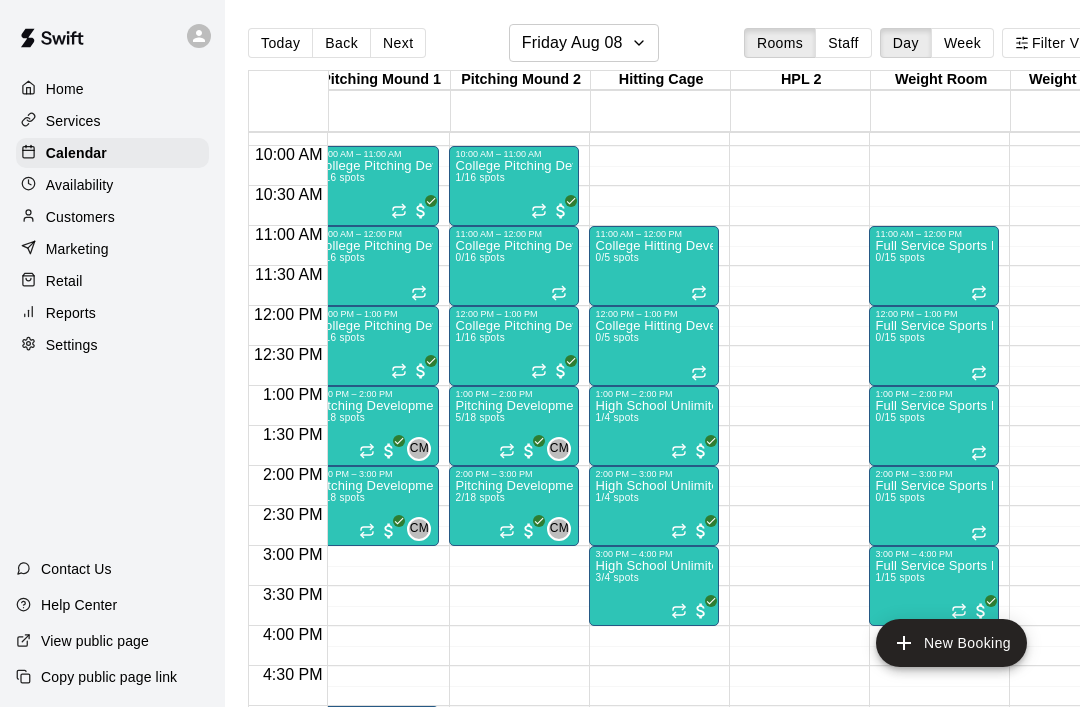 click at bounding box center (701, 611) 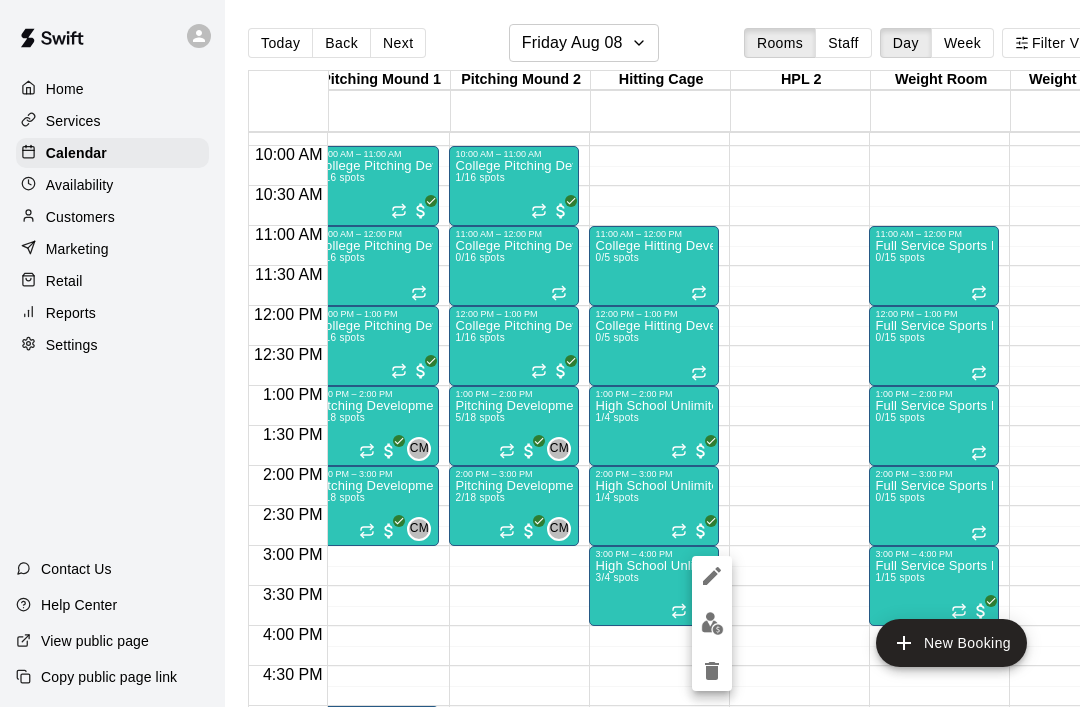 click at bounding box center (712, 623) 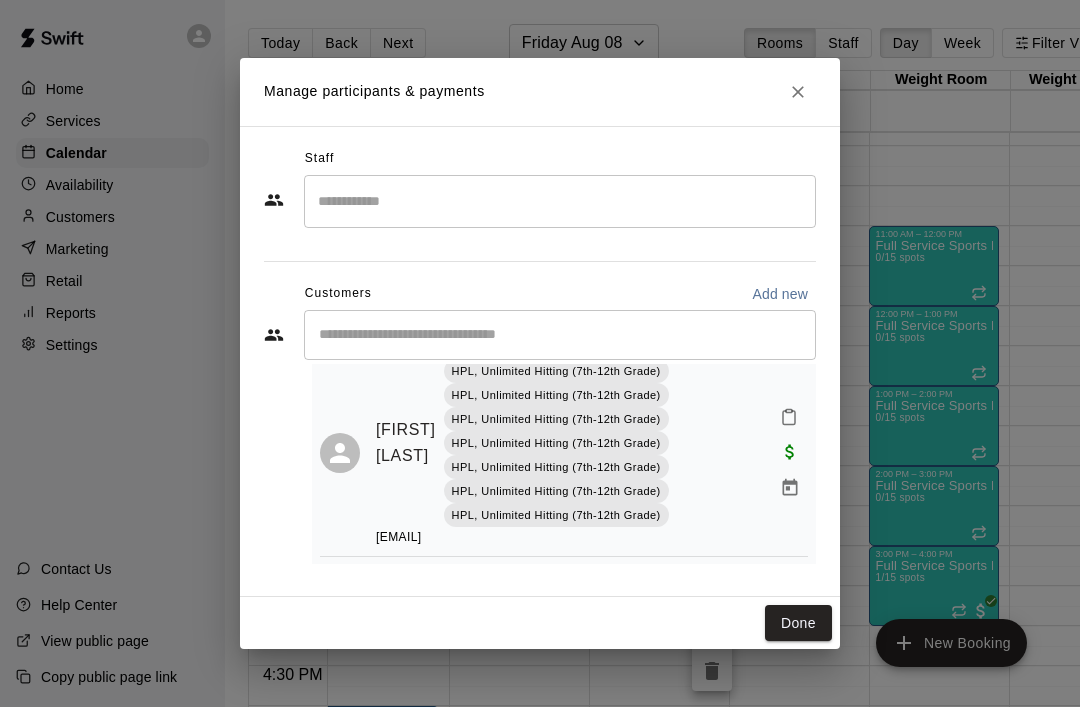 click on "Done" at bounding box center (798, 623) 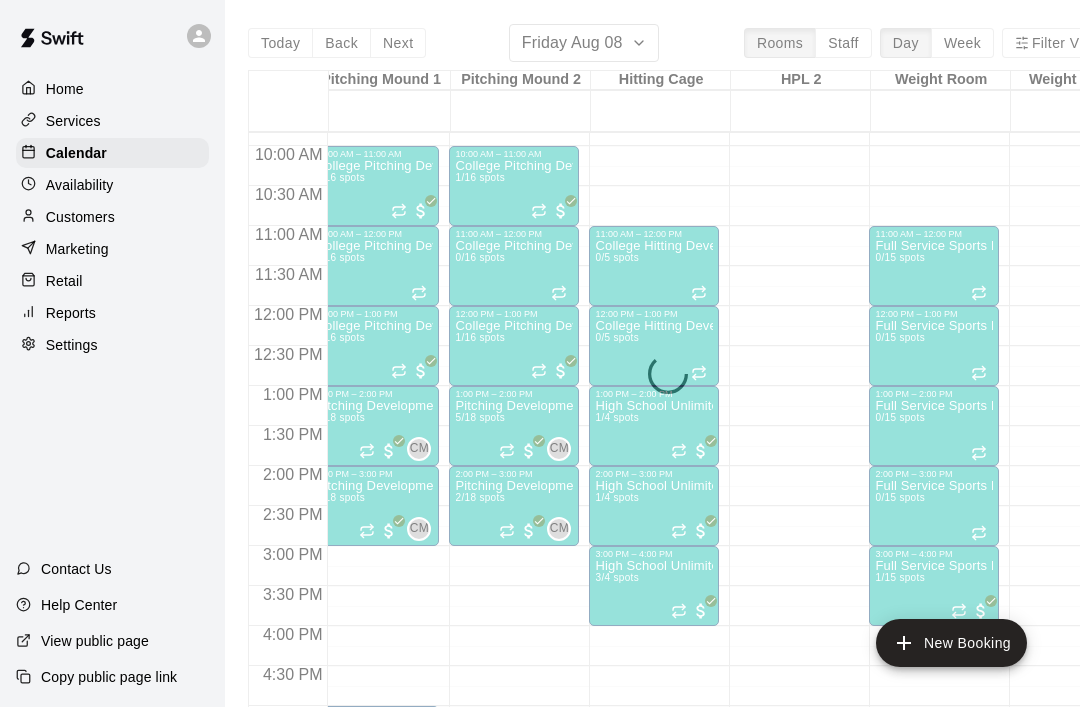 scroll, scrollTop: 274, scrollLeft: 0, axis: vertical 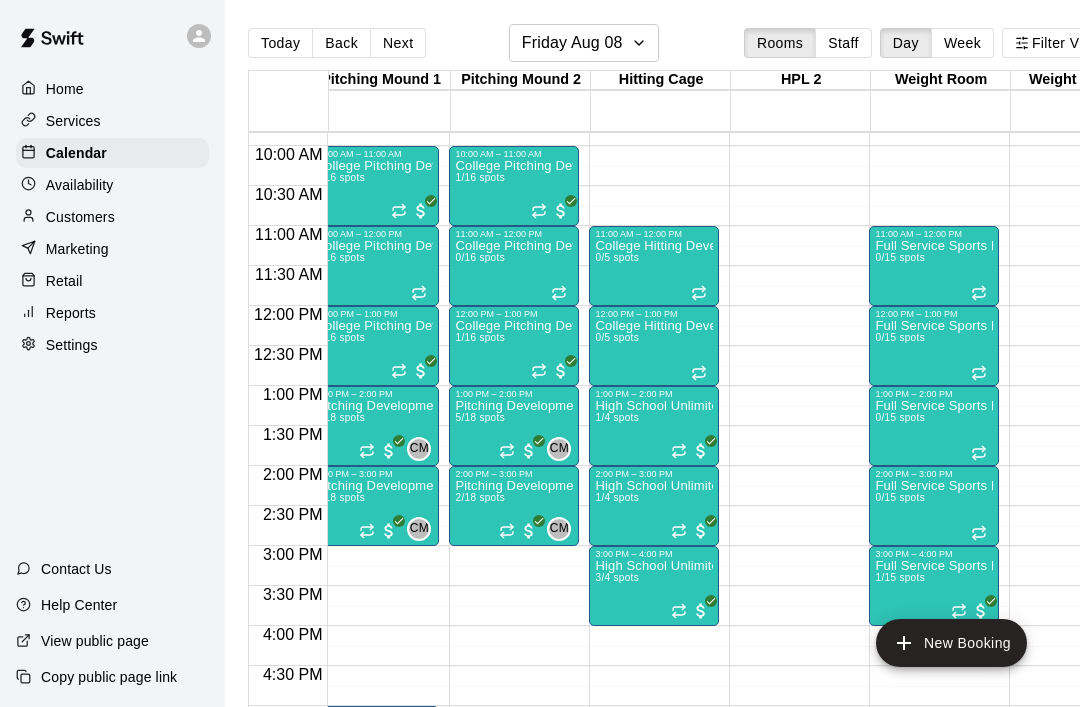 click at bounding box center [701, 531] 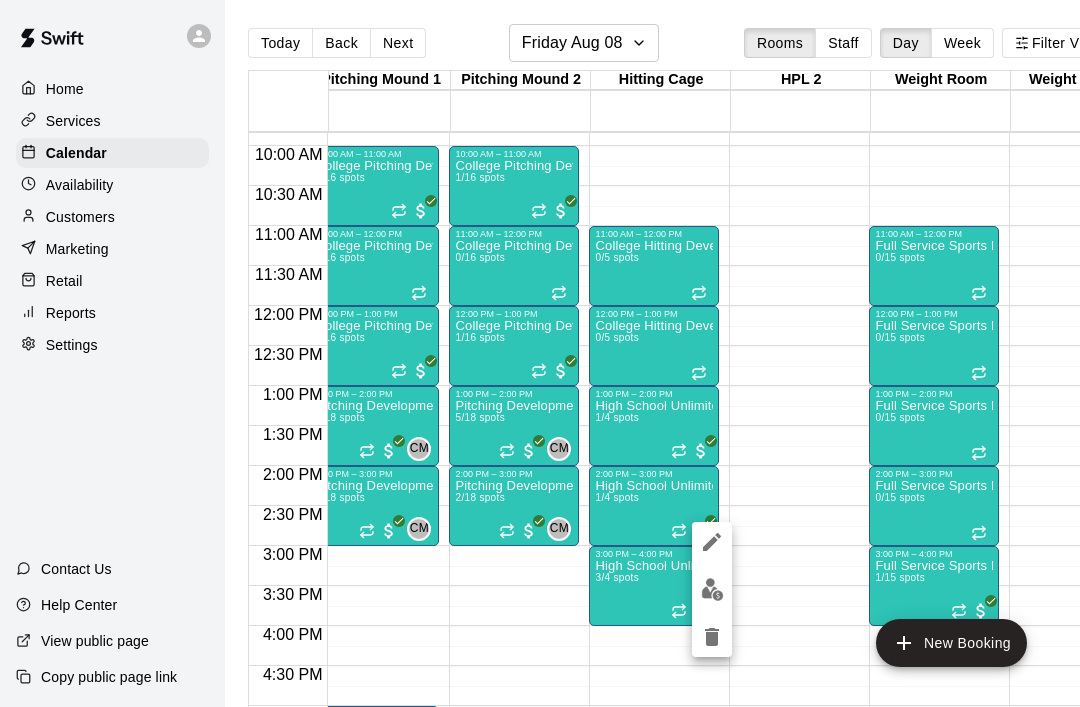 click at bounding box center (712, 589) 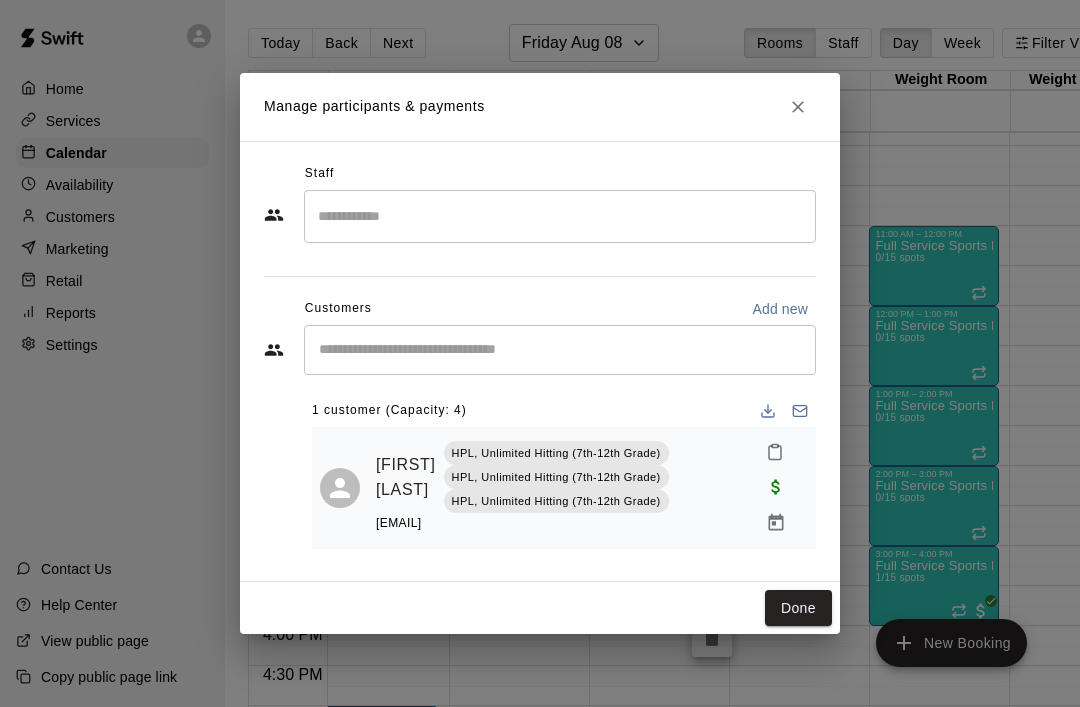click on "Done" at bounding box center [798, 608] 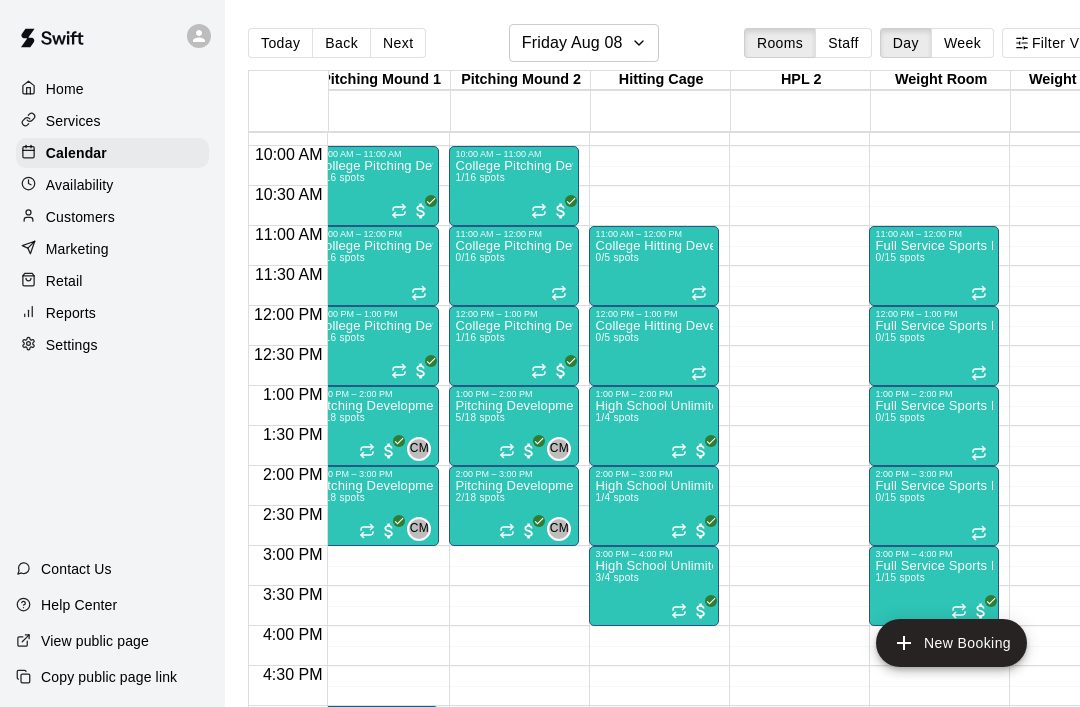 click 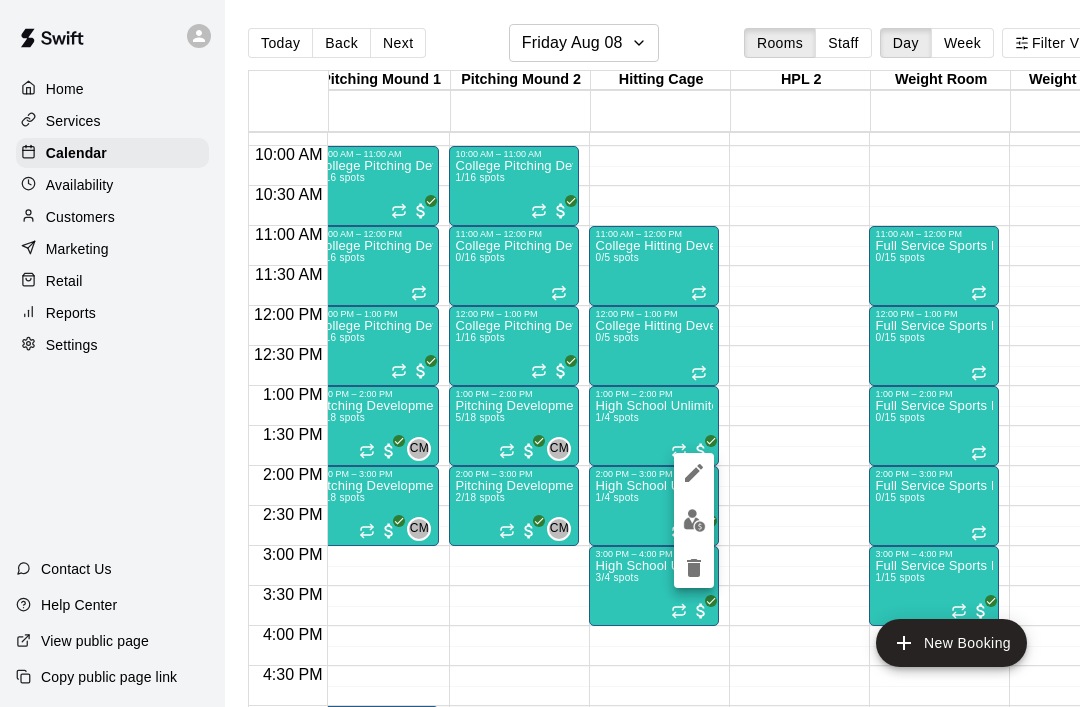 click at bounding box center [694, 520] 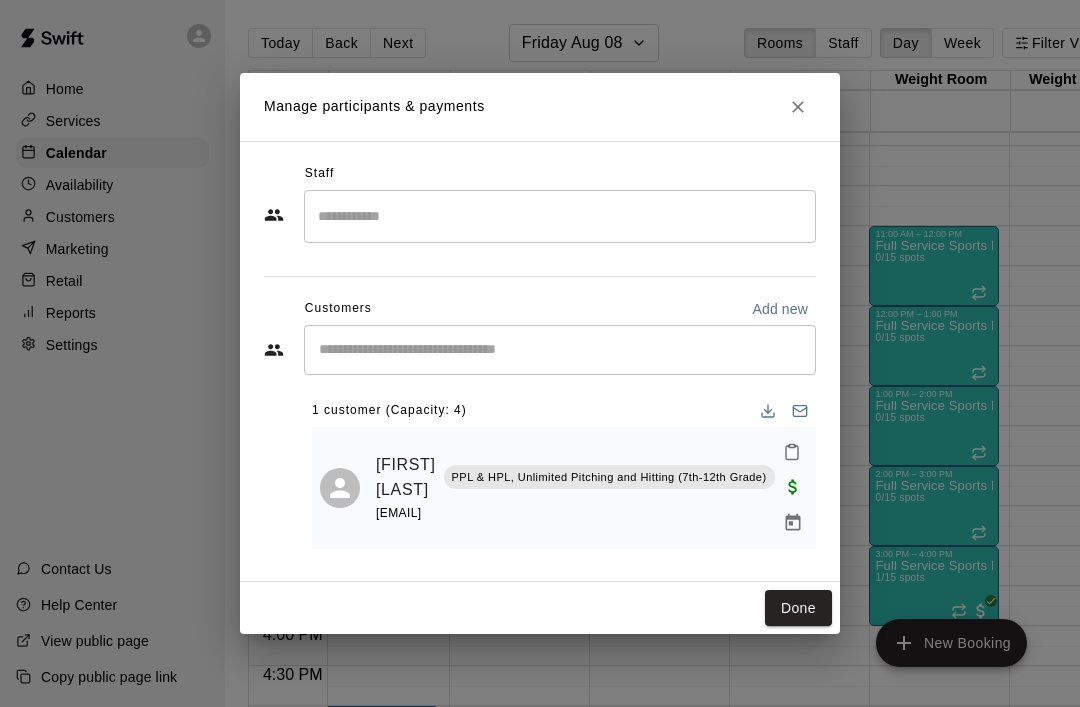 click on "Done" at bounding box center (798, 608) 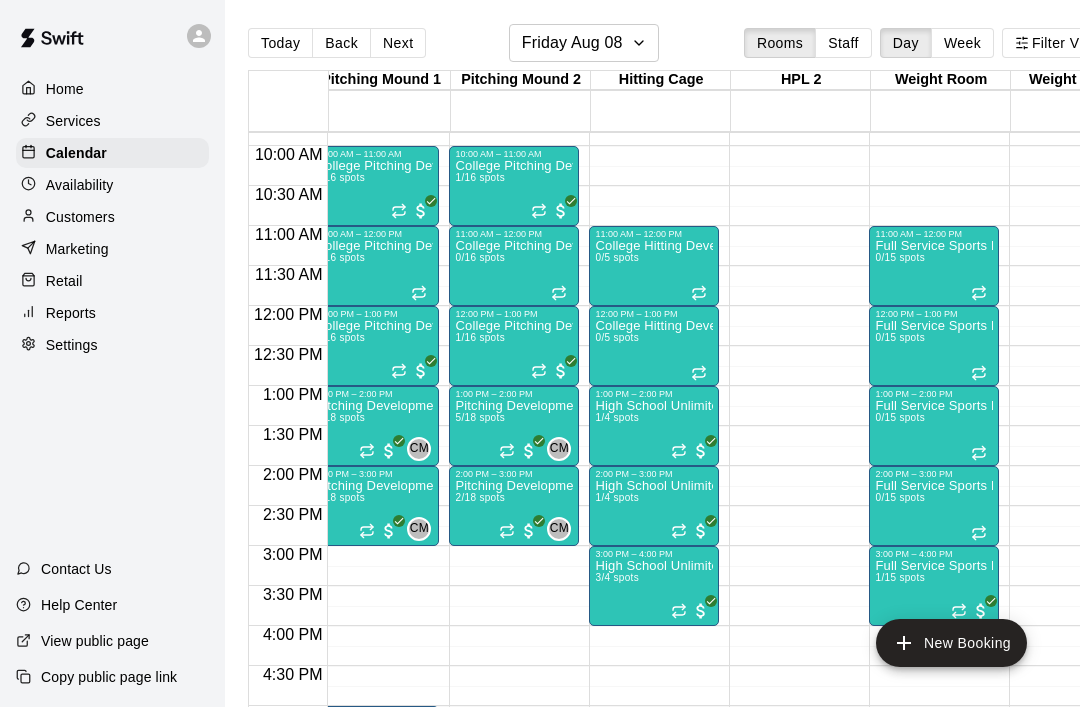 click on "12:00 AM – 9:00 AM Closed 9:00 PM – 11:59 PM Closed" at bounding box center [1074, 306] 